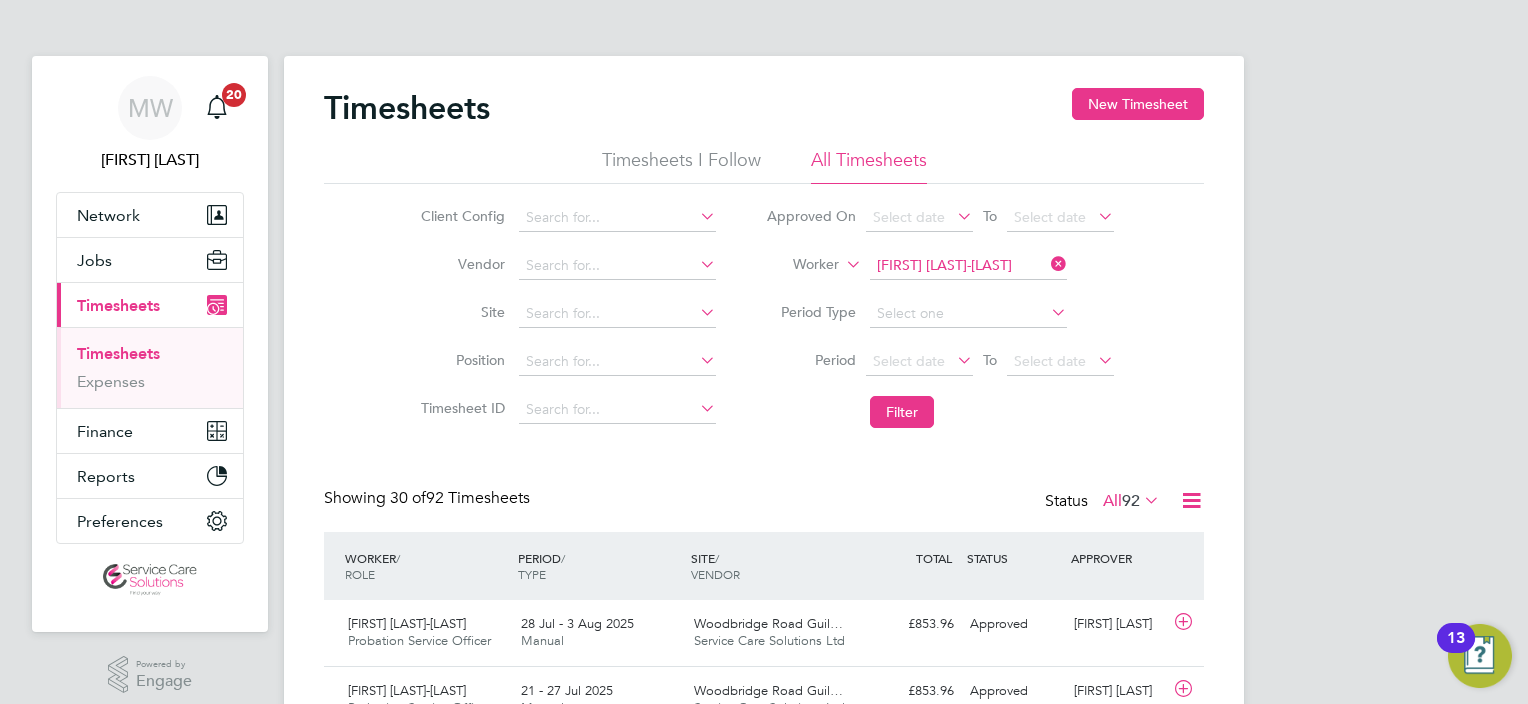 scroll, scrollTop: 0, scrollLeft: 0, axis: both 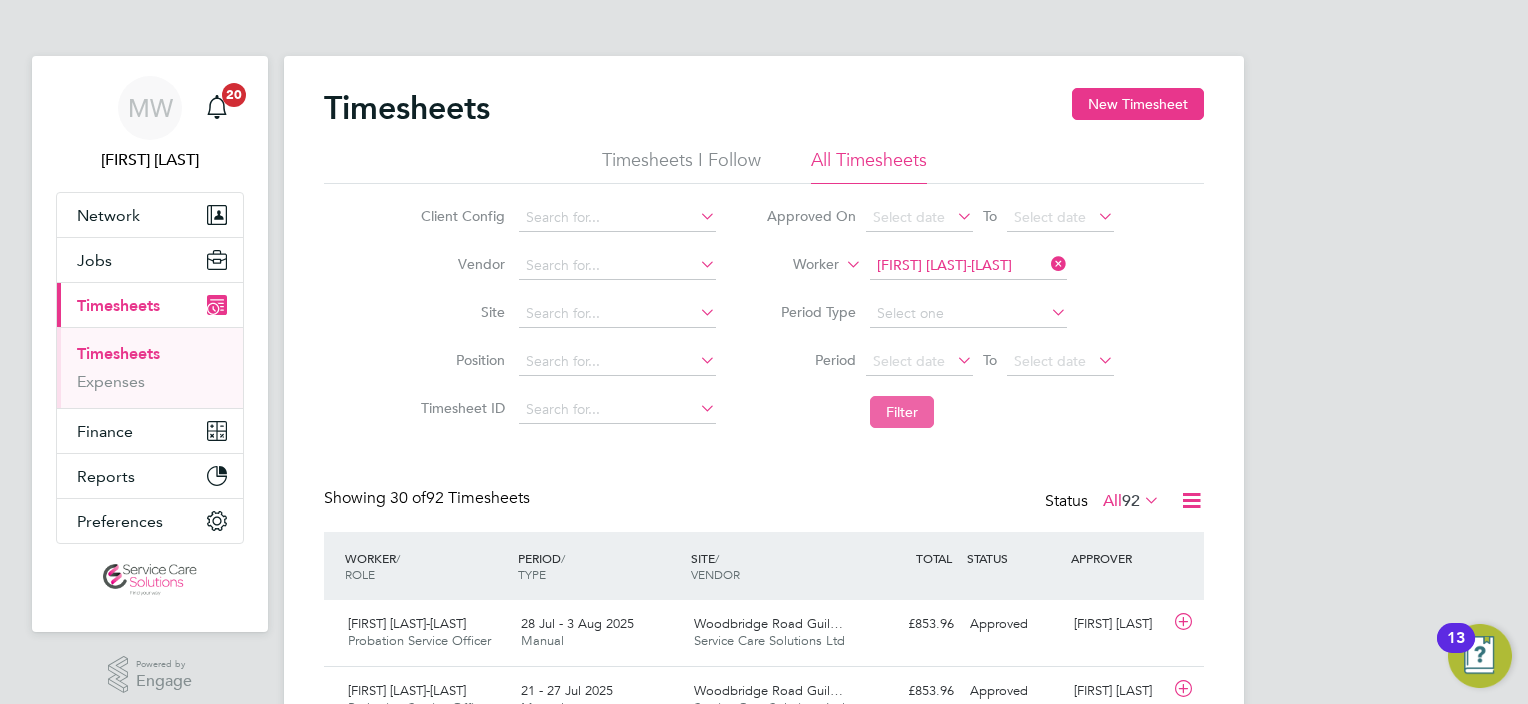 click on "Filter" 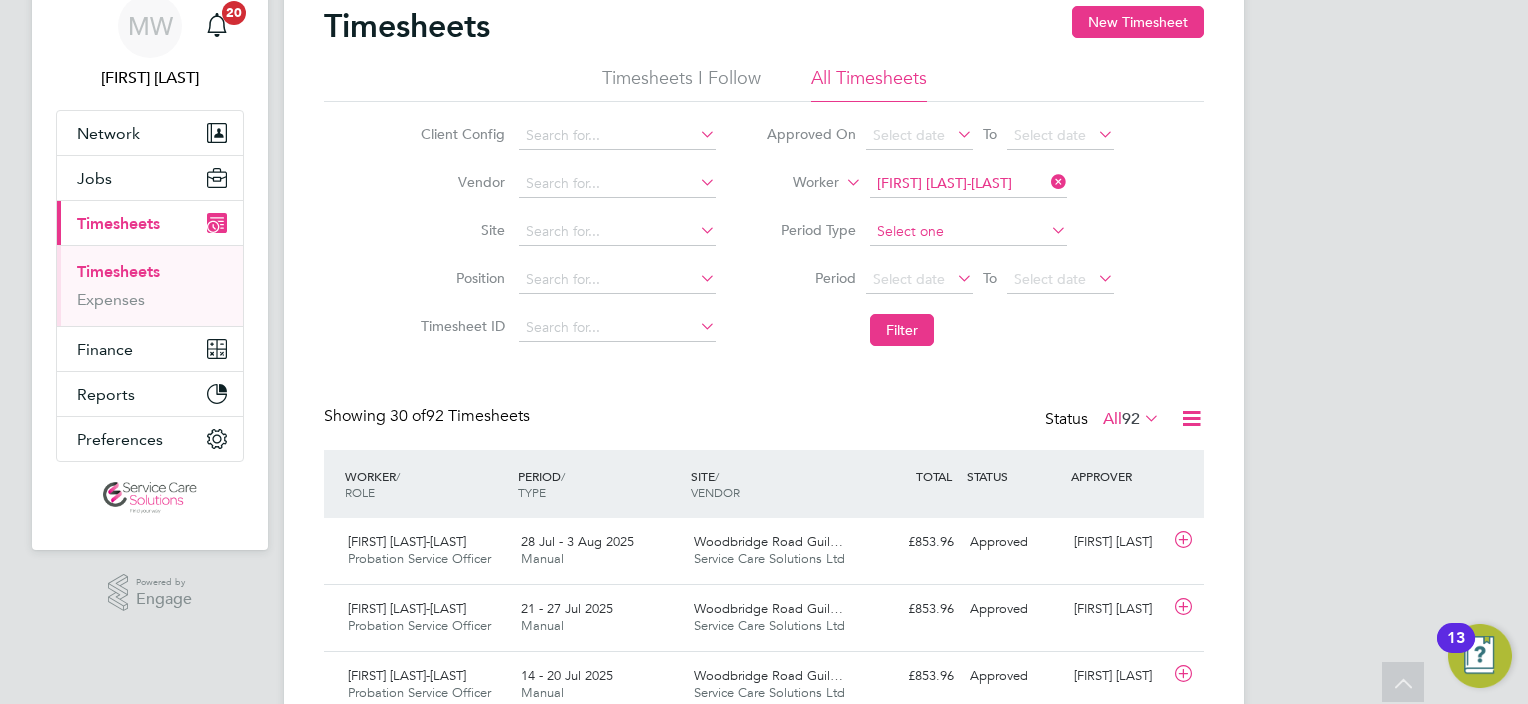 scroll, scrollTop: 0, scrollLeft: 0, axis: both 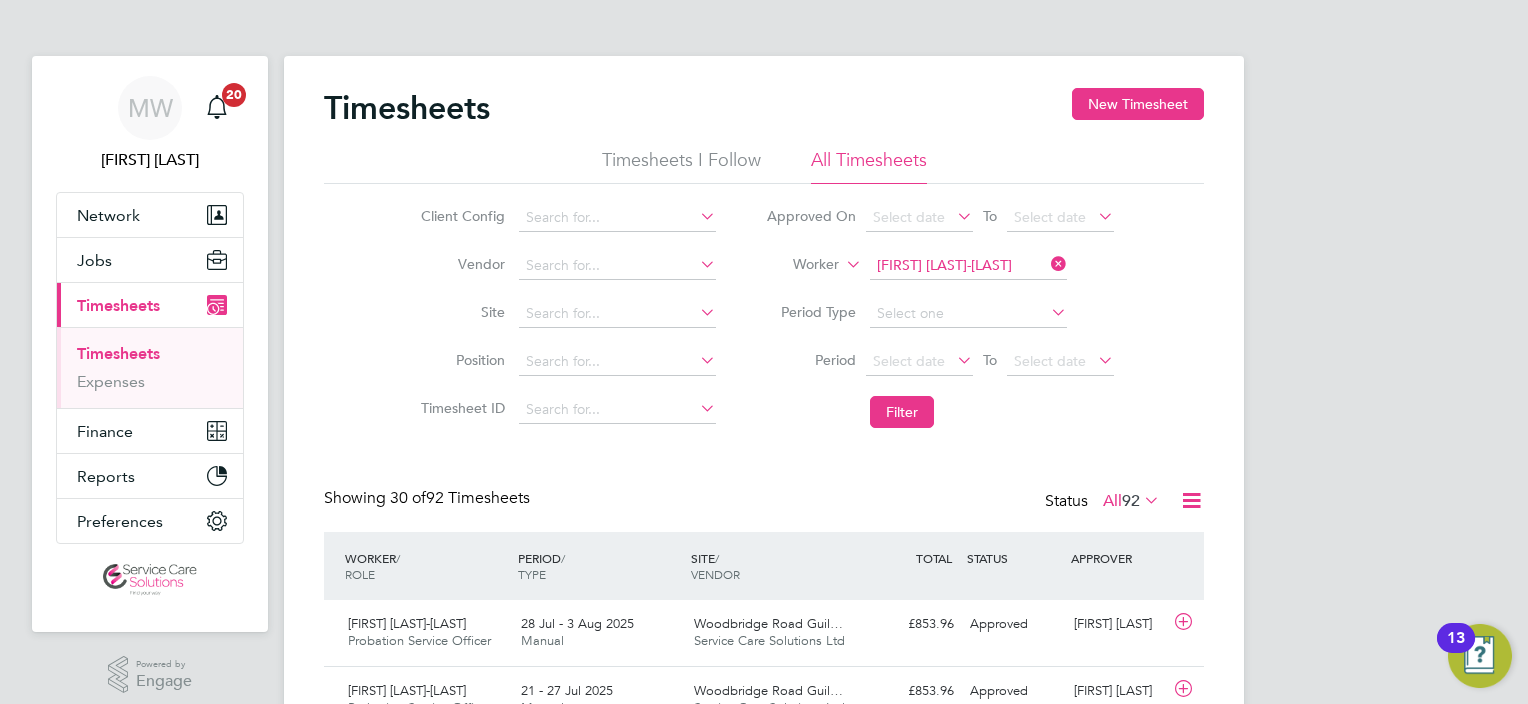click 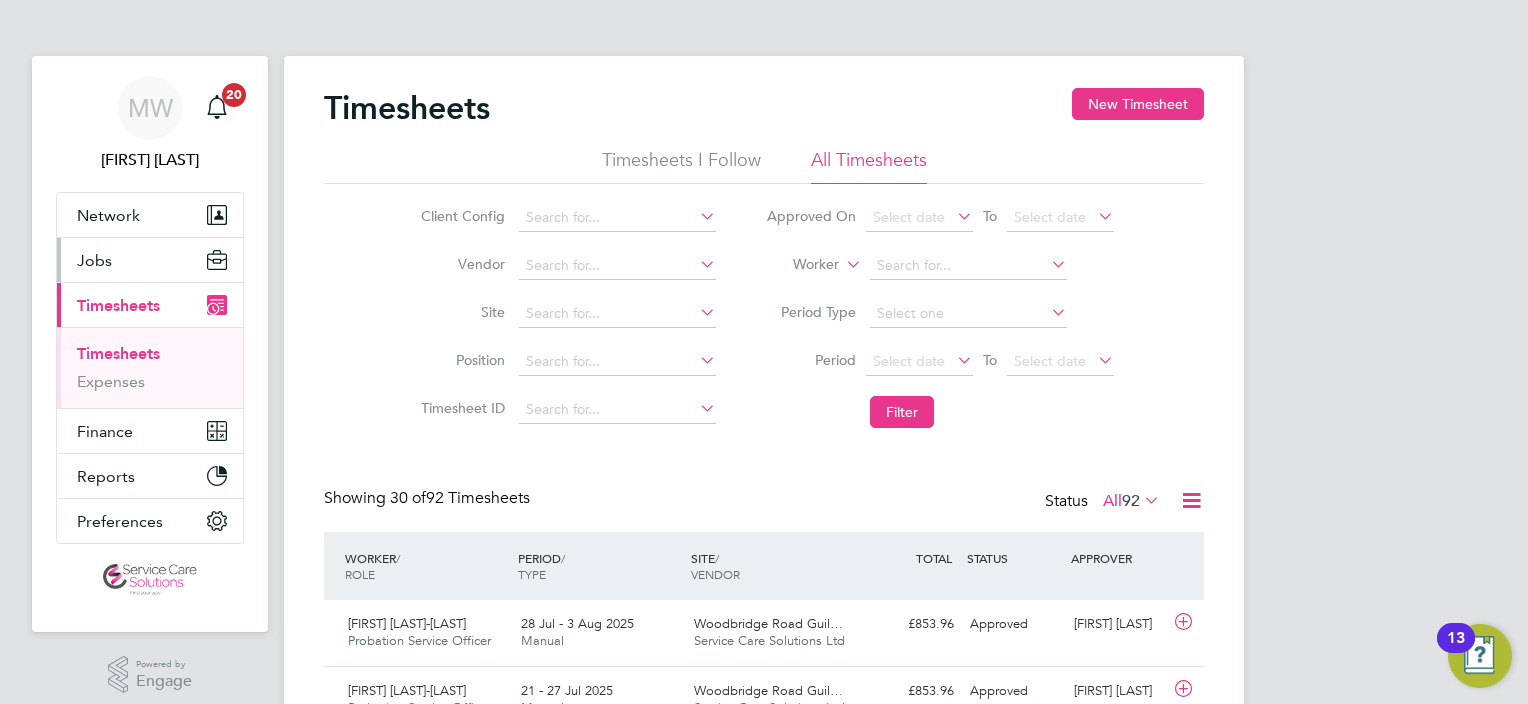 click on "Jobs" at bounding box center [94, 260] 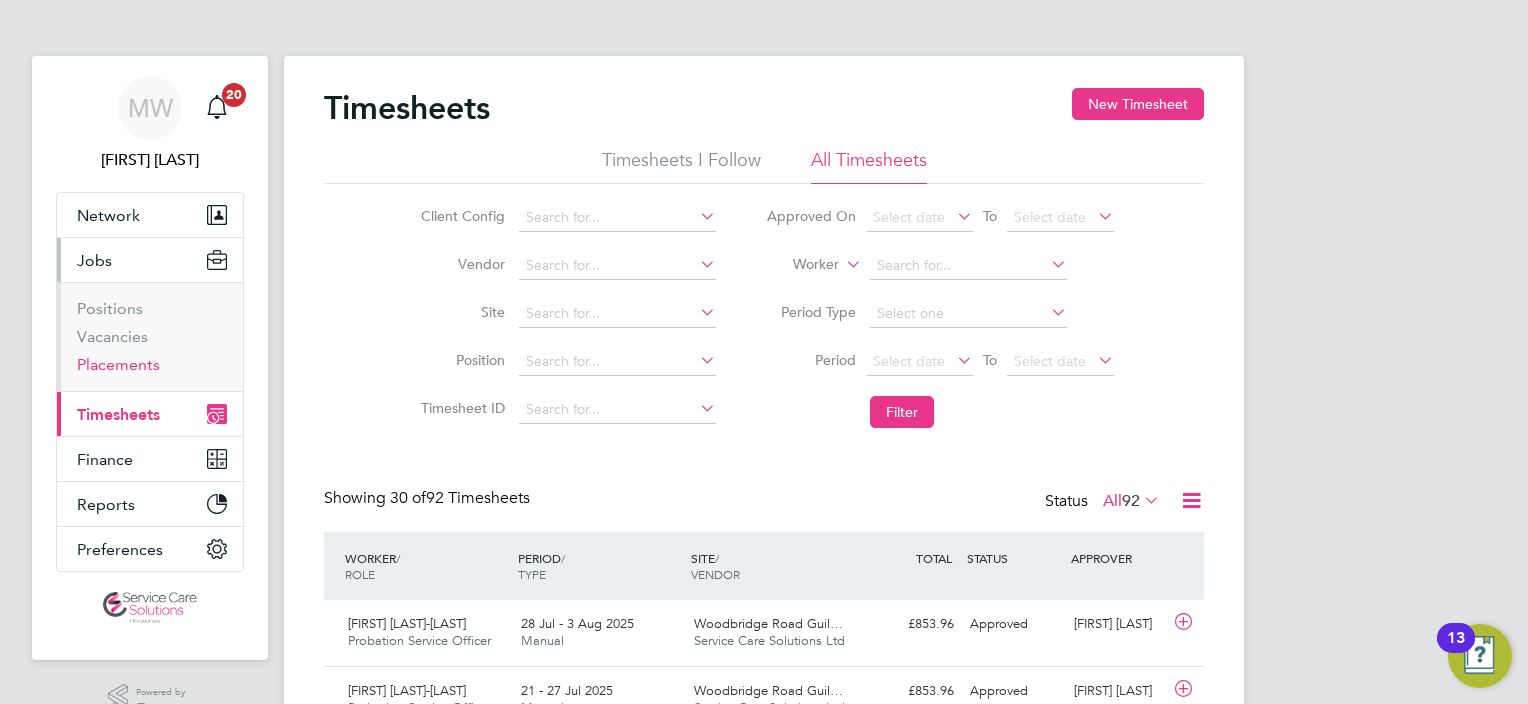 click on "Placements" at bounding box center [118, 364] 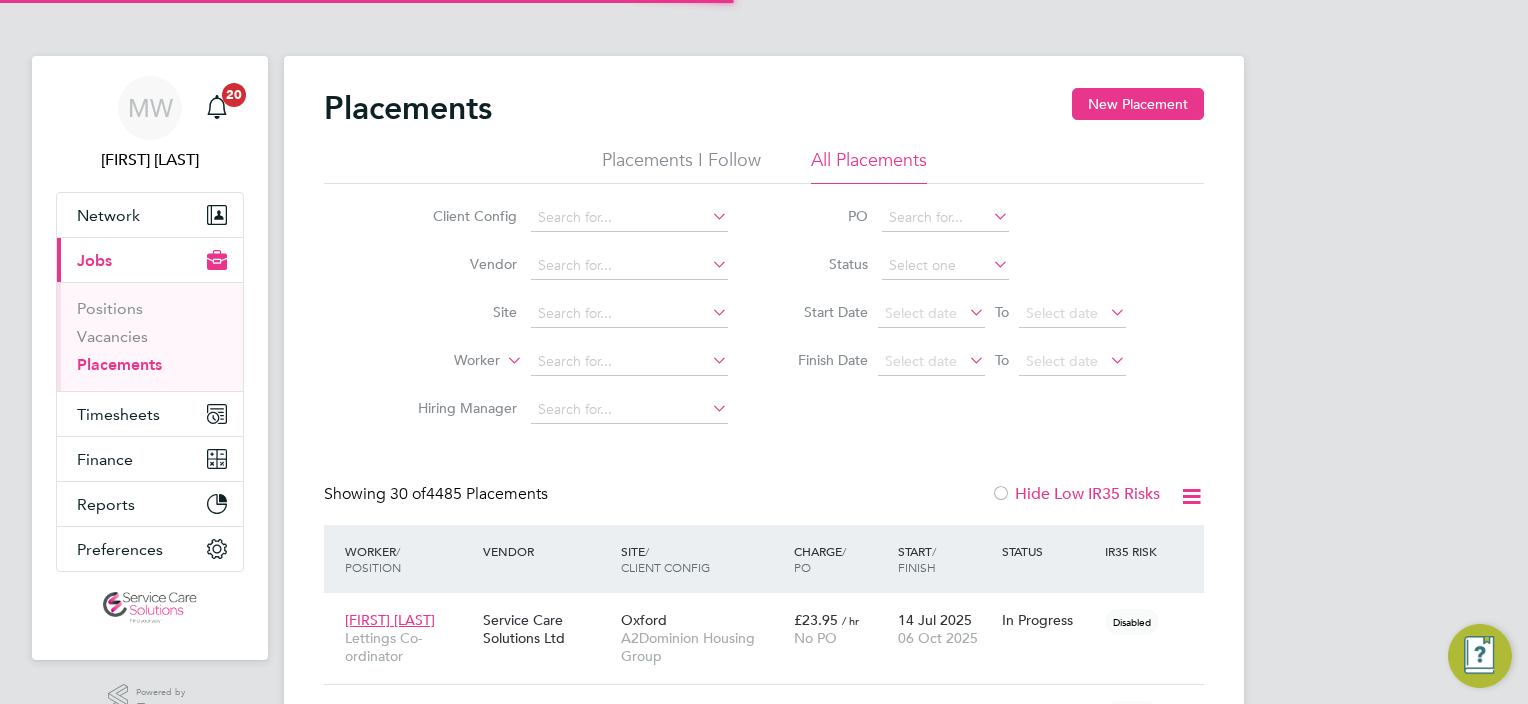 scroll, scrollTop: 10, scrollLeft: 9, axis: both 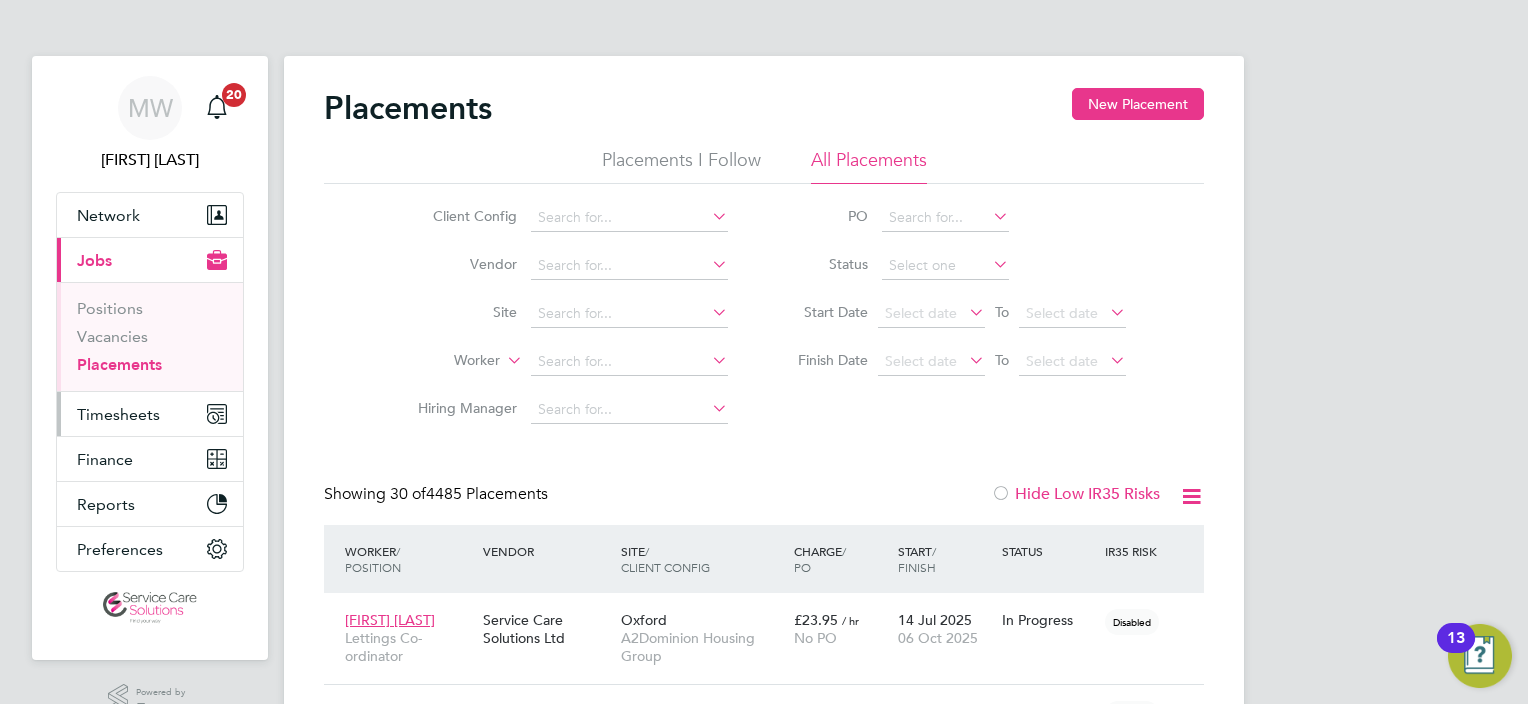 click on "Timesheets" at bounding box center (118, 414) 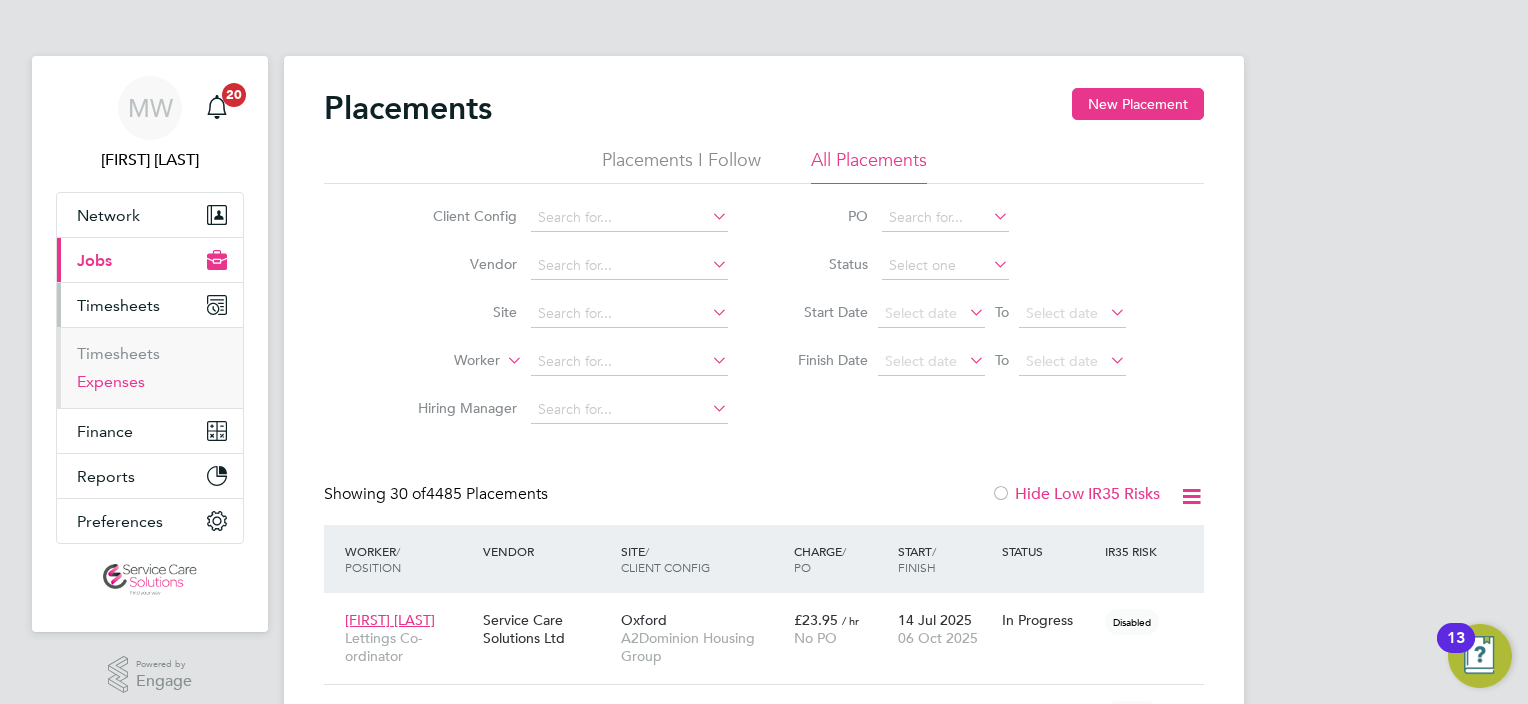 click on "Expenses" at bounding box center [111, 381] 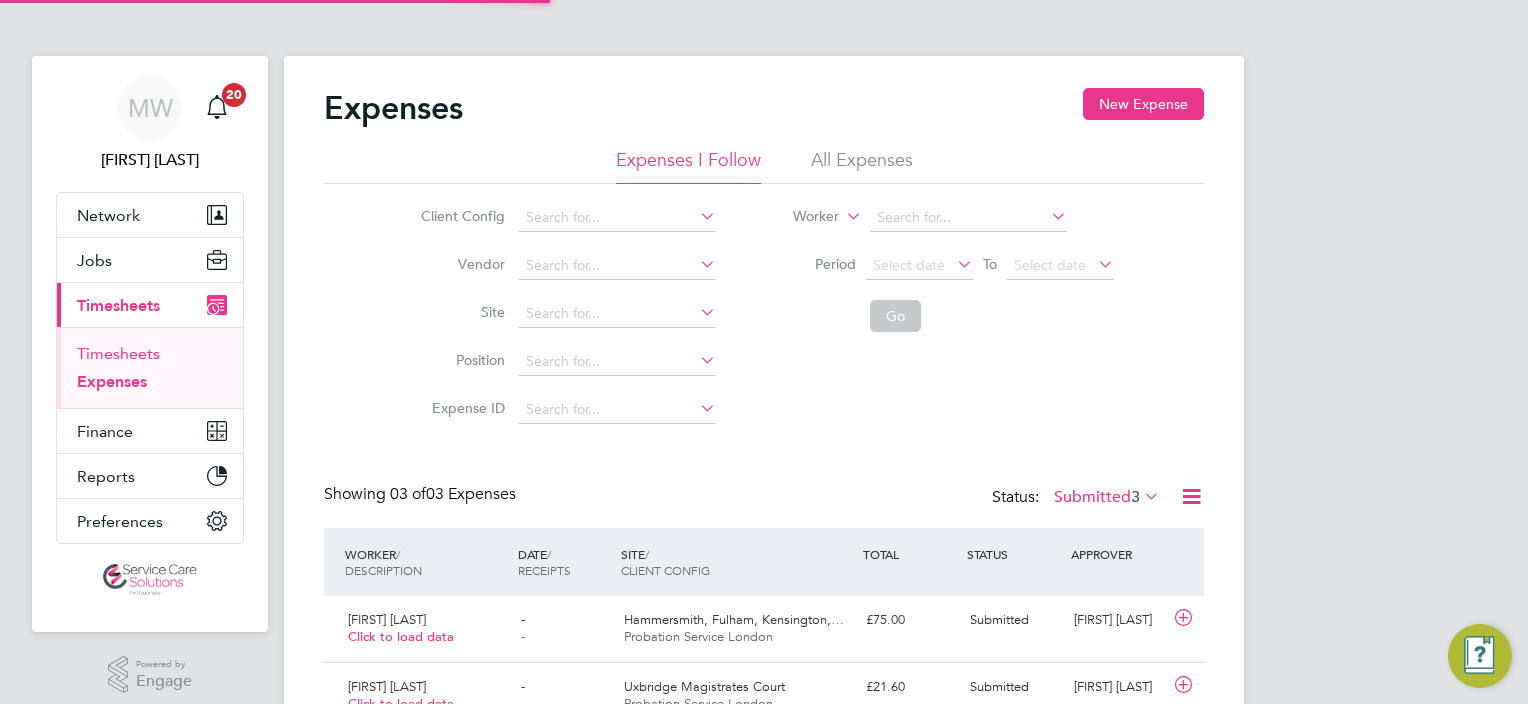 scroll, scrollTop: 9, scrollLeft: 10, axis: both 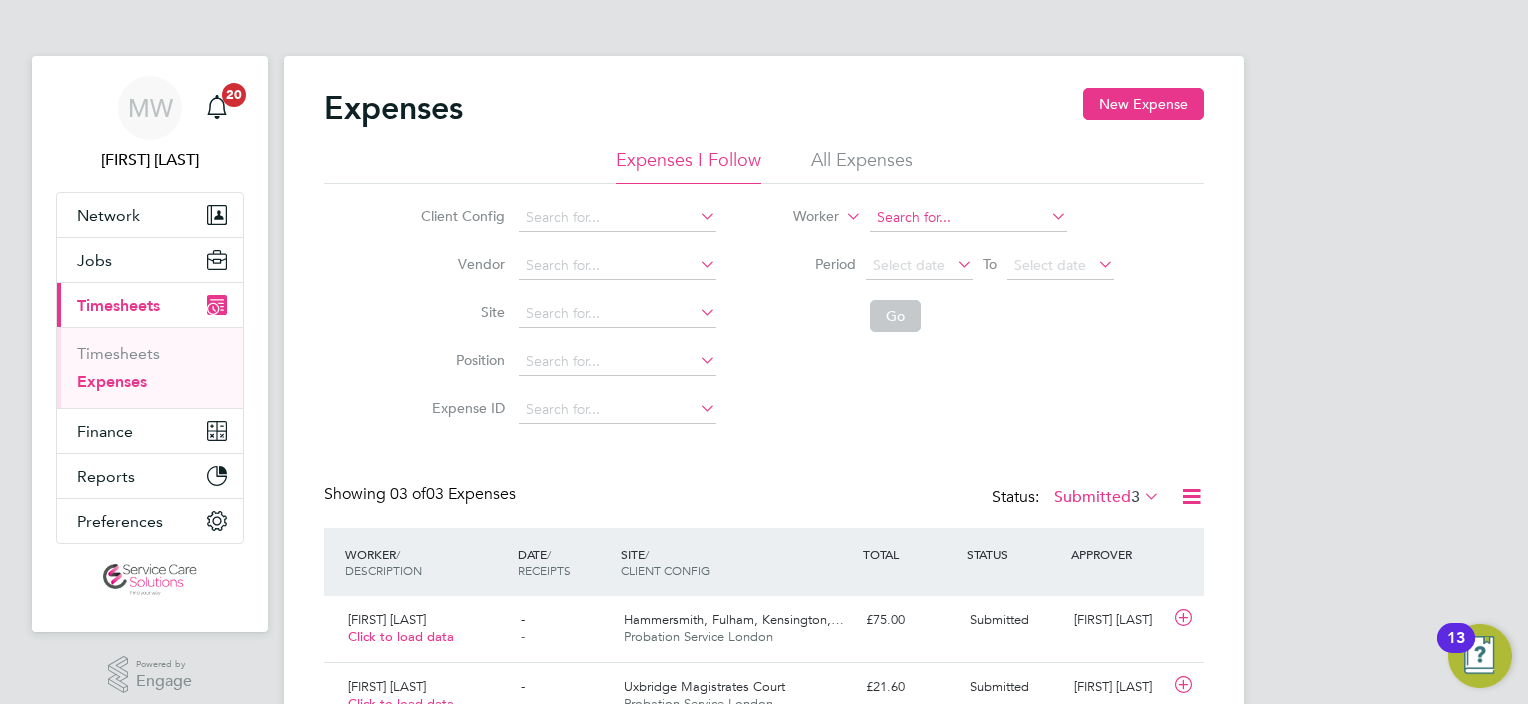 click 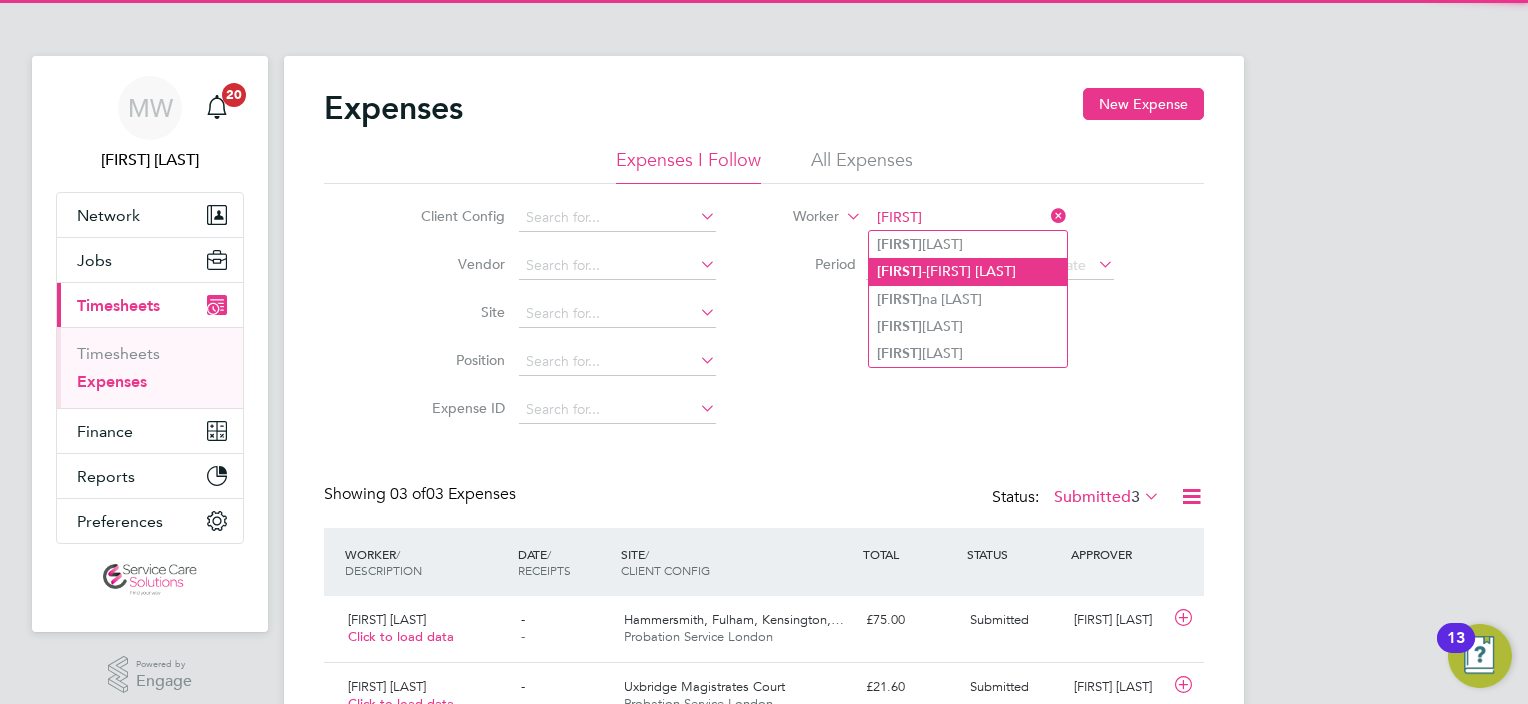 click on "[FIRST] - [FIRST] [LAST]" 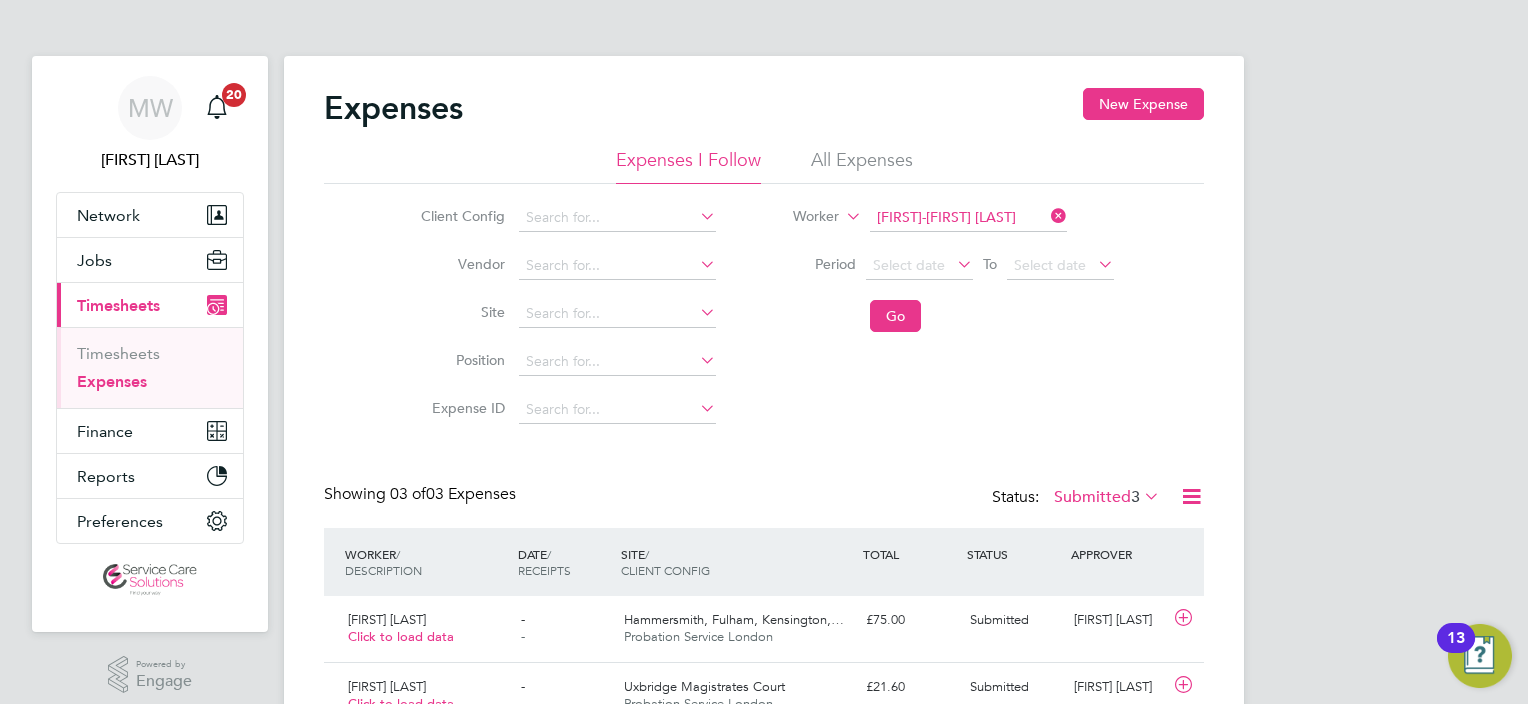 click on "All Expenses" 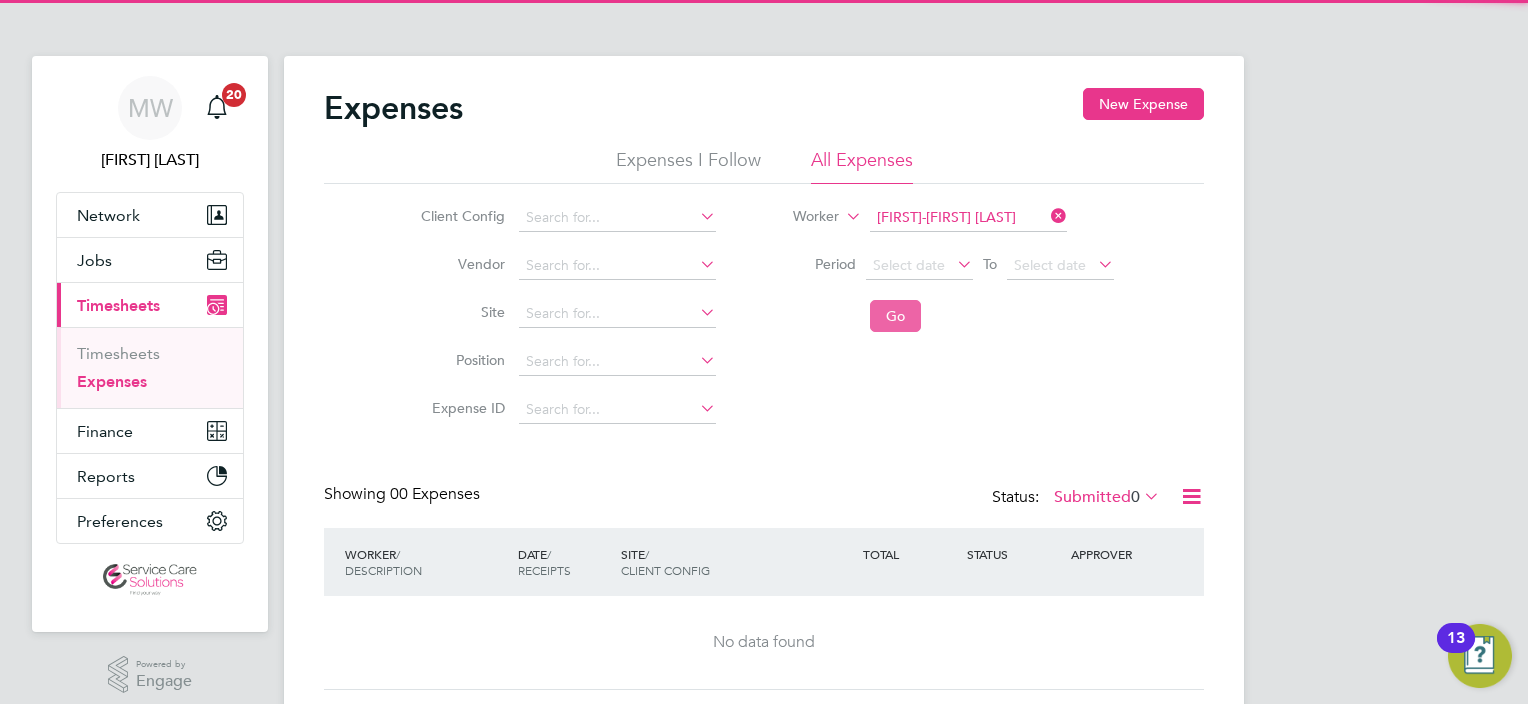 click on "Go" 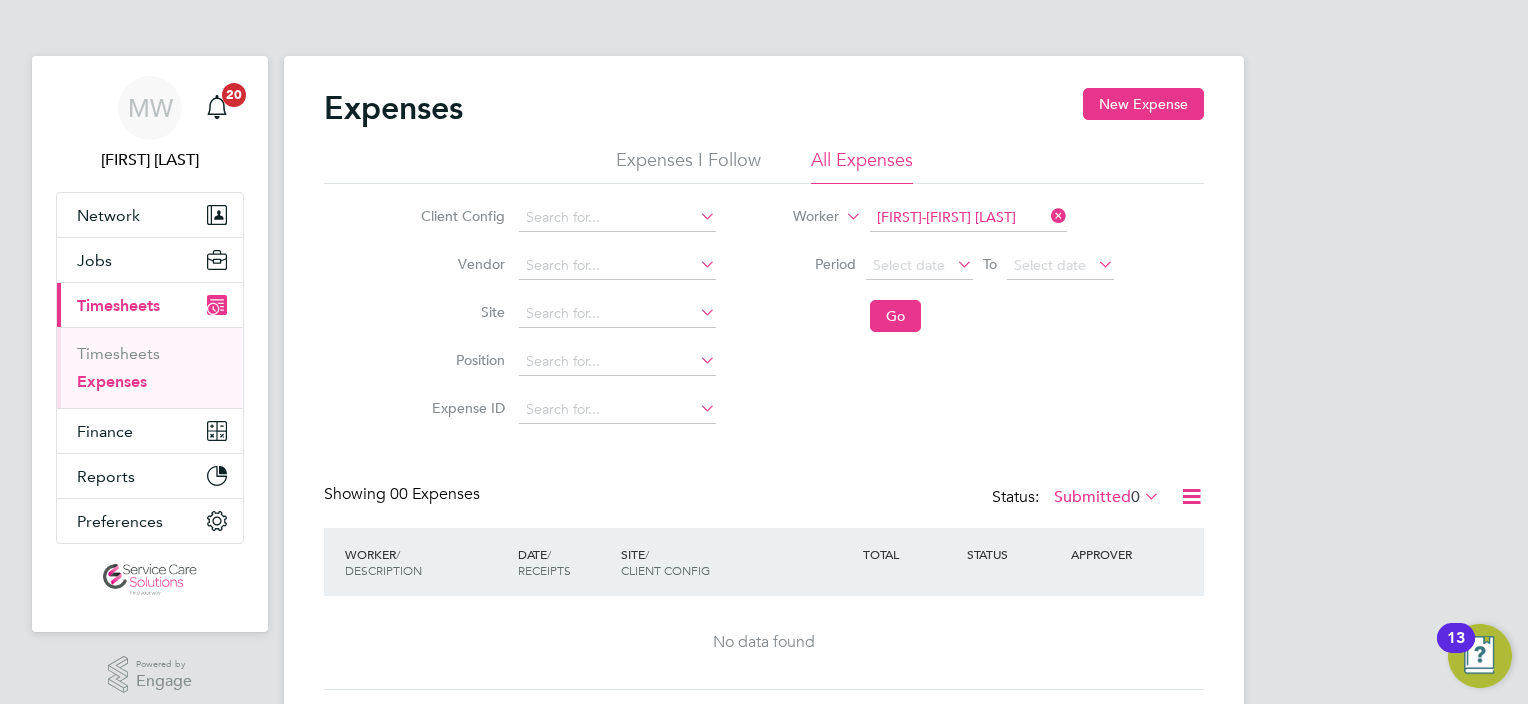 scroll, scrollTop: 57, scrollLeft: 0, axis: vertical 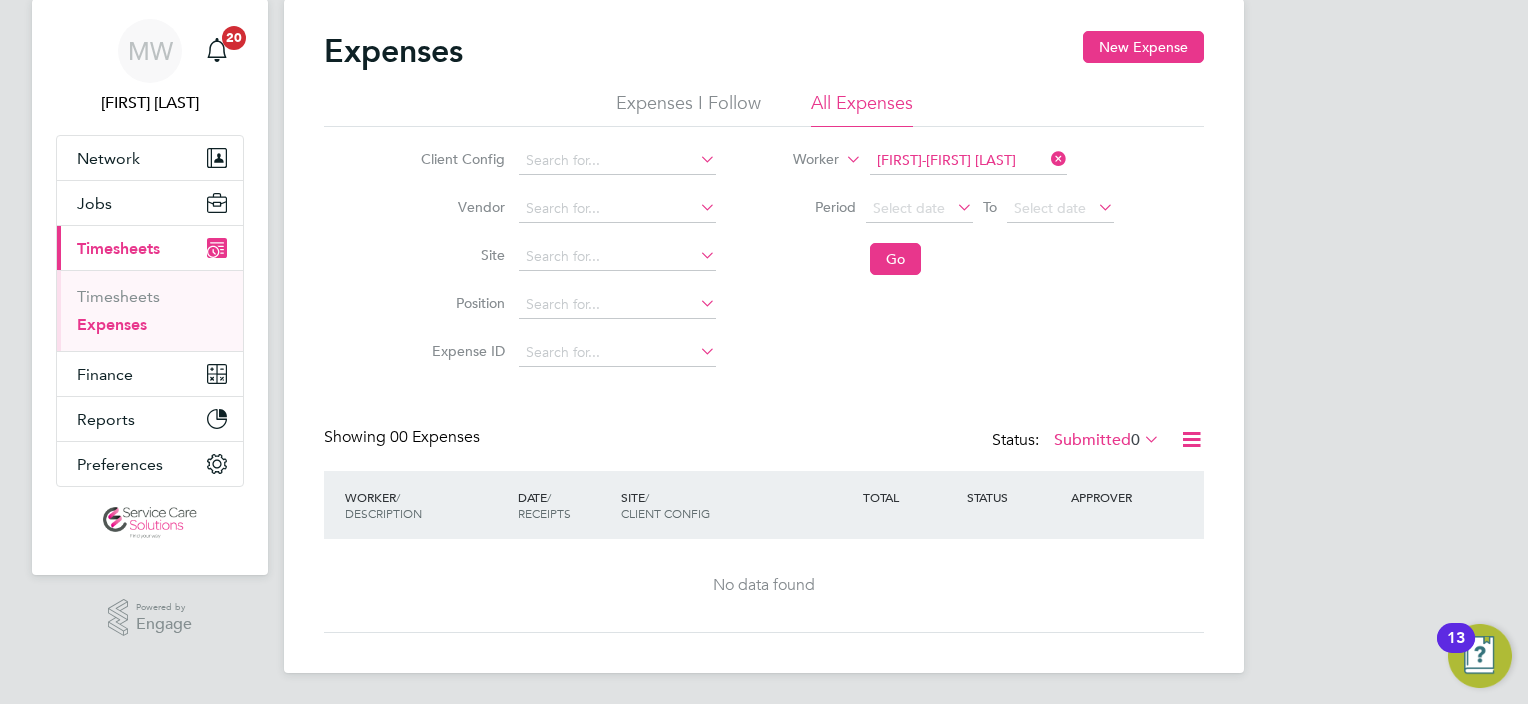 click on "Status:  Submitted  0" 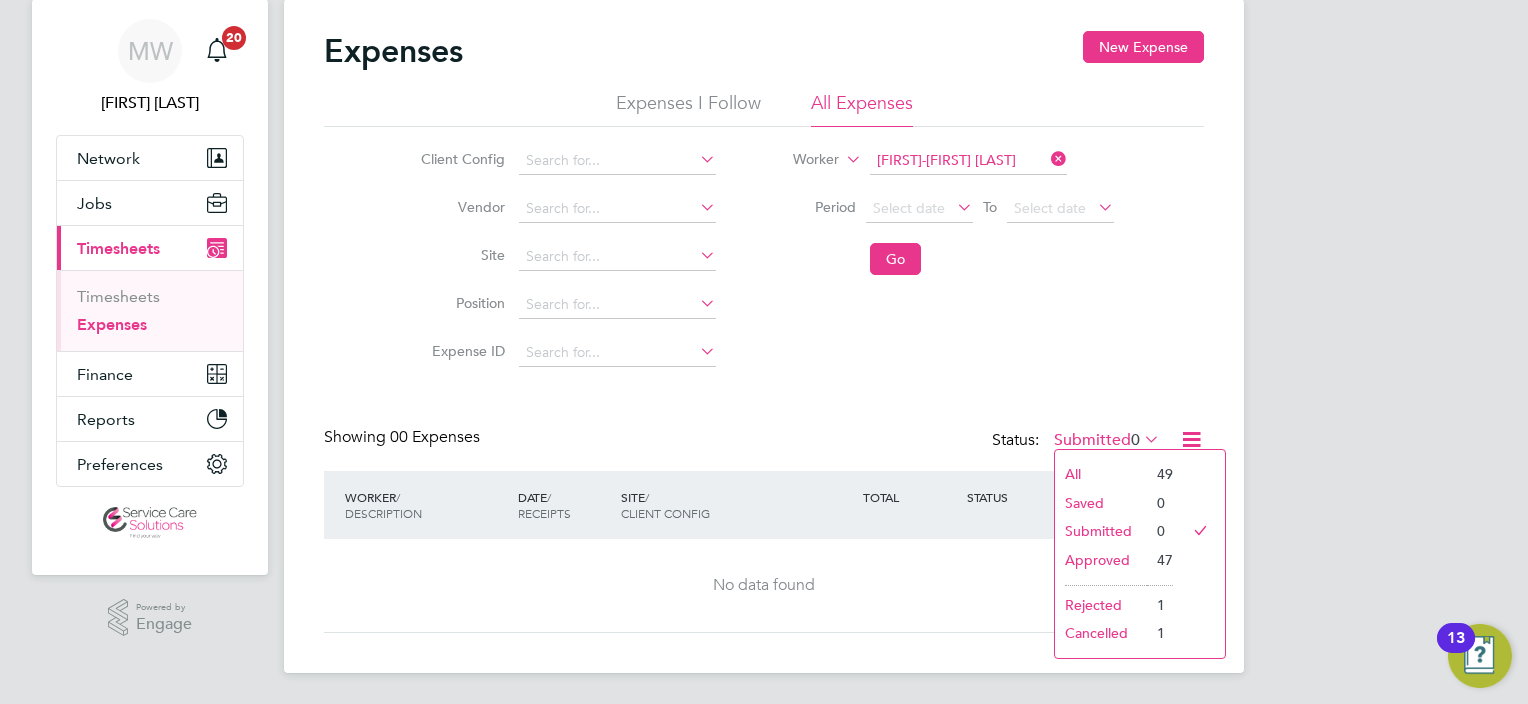 click on "All" 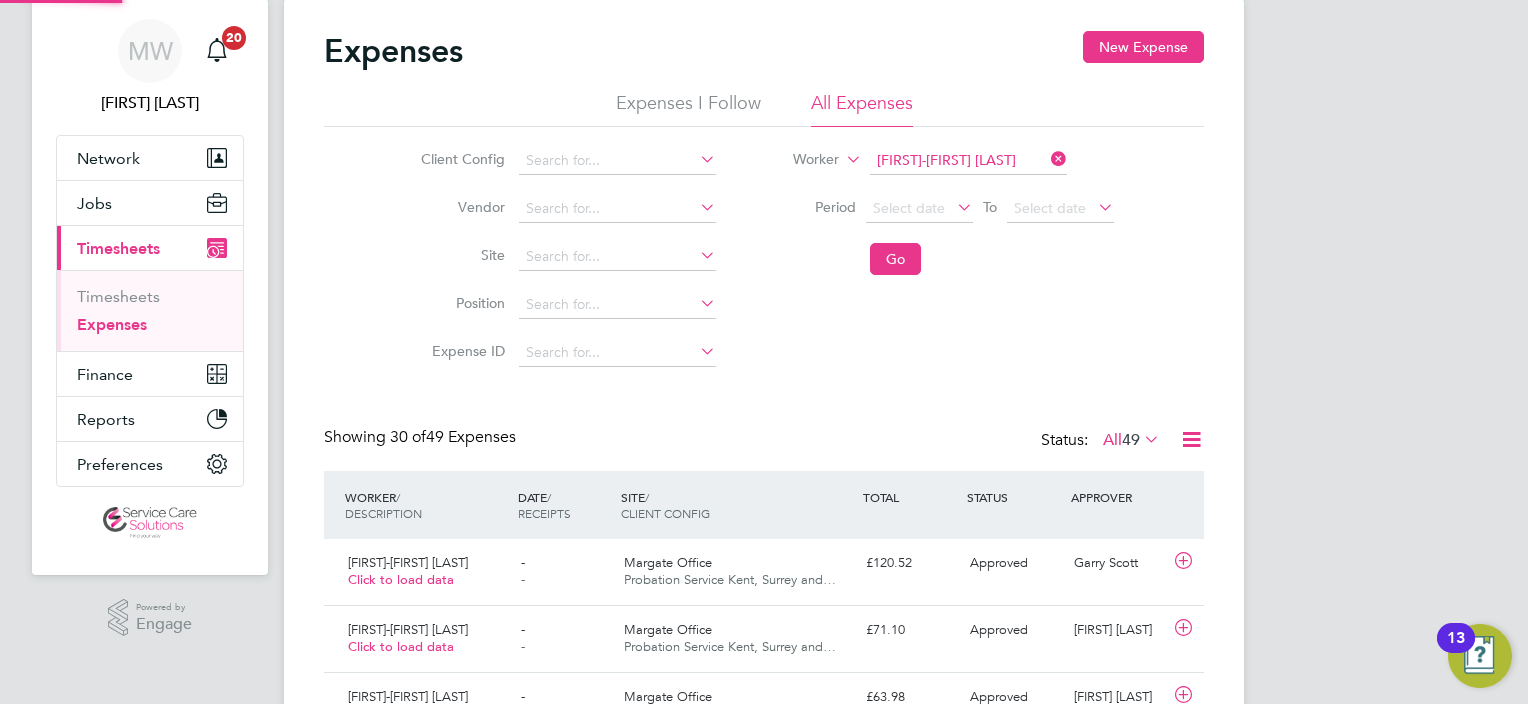 scroll, scrollTop: 9, scrollLeft: 10, axis: both 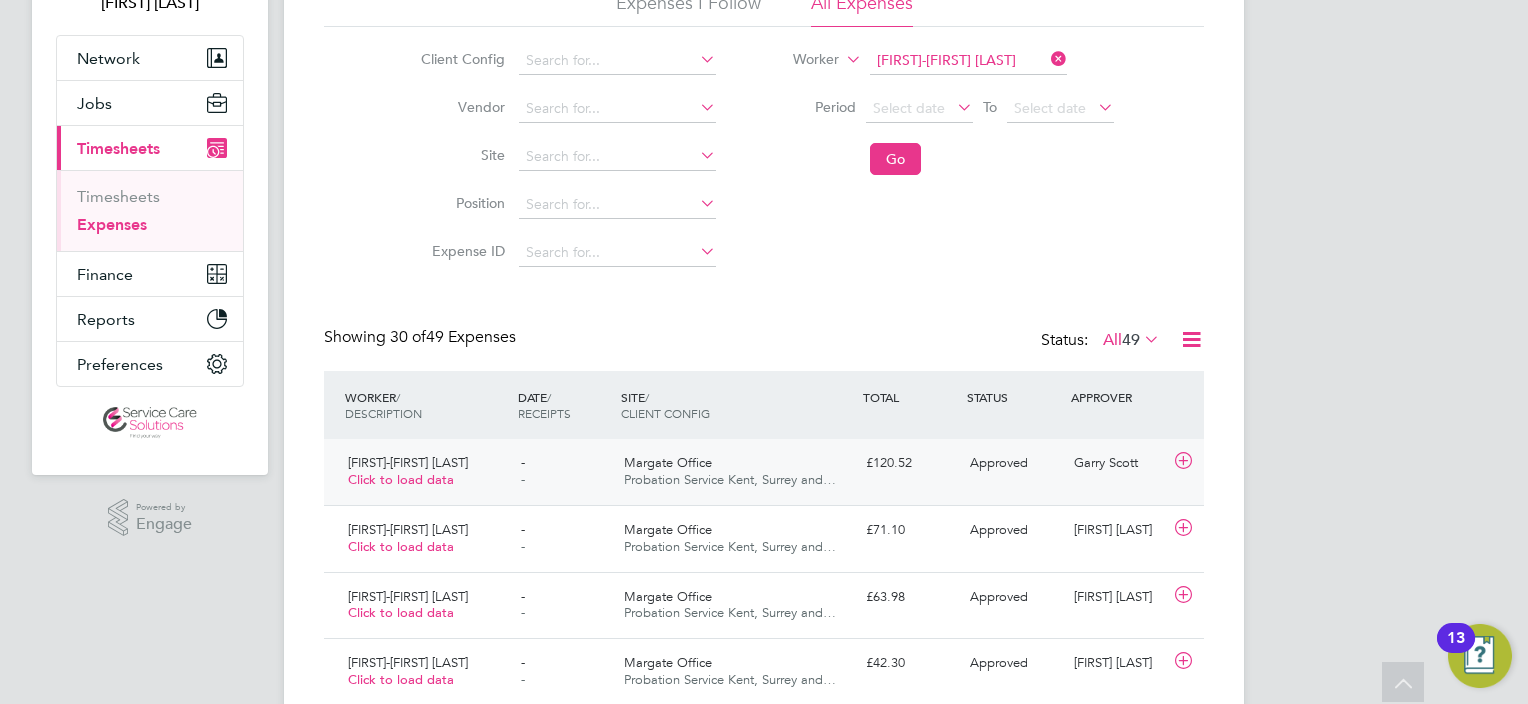 click on "Margate Office" 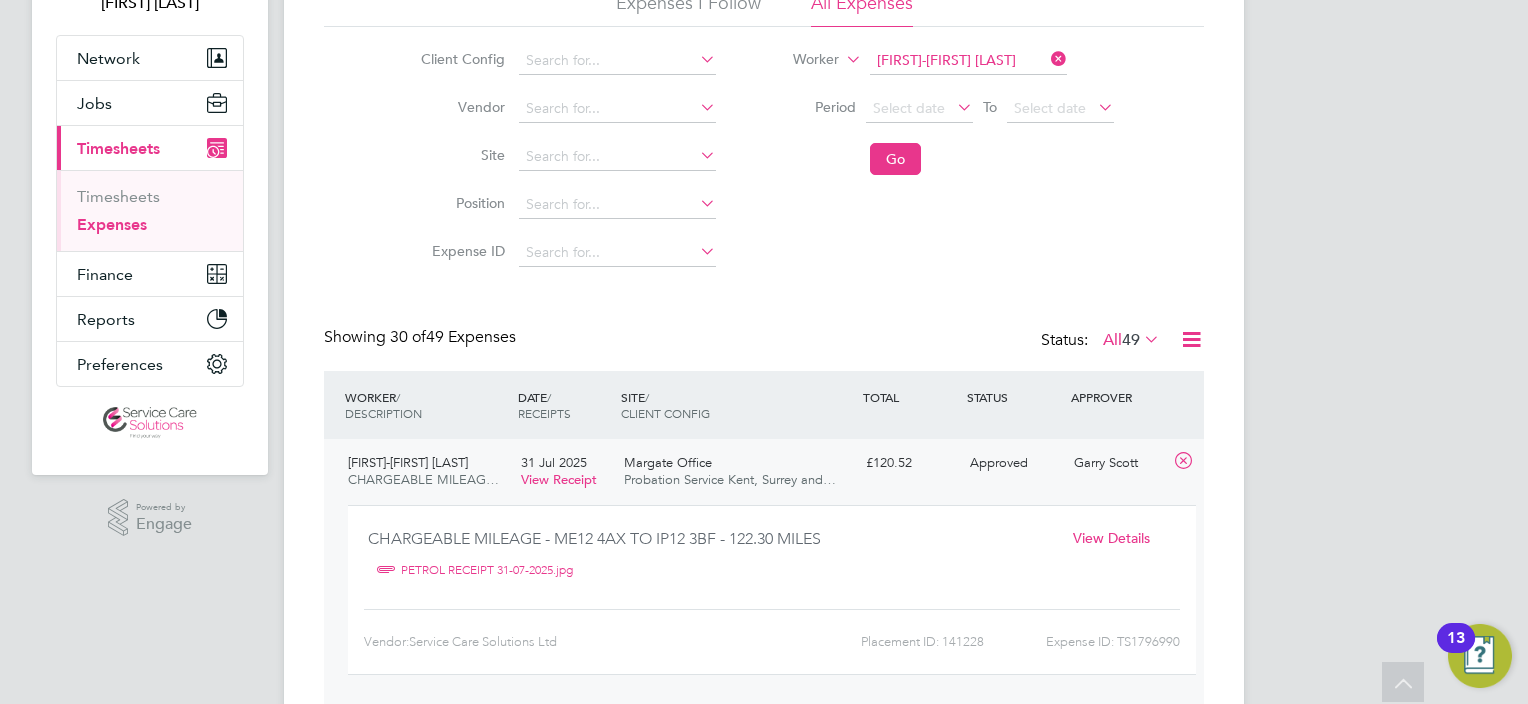click on "View Details" 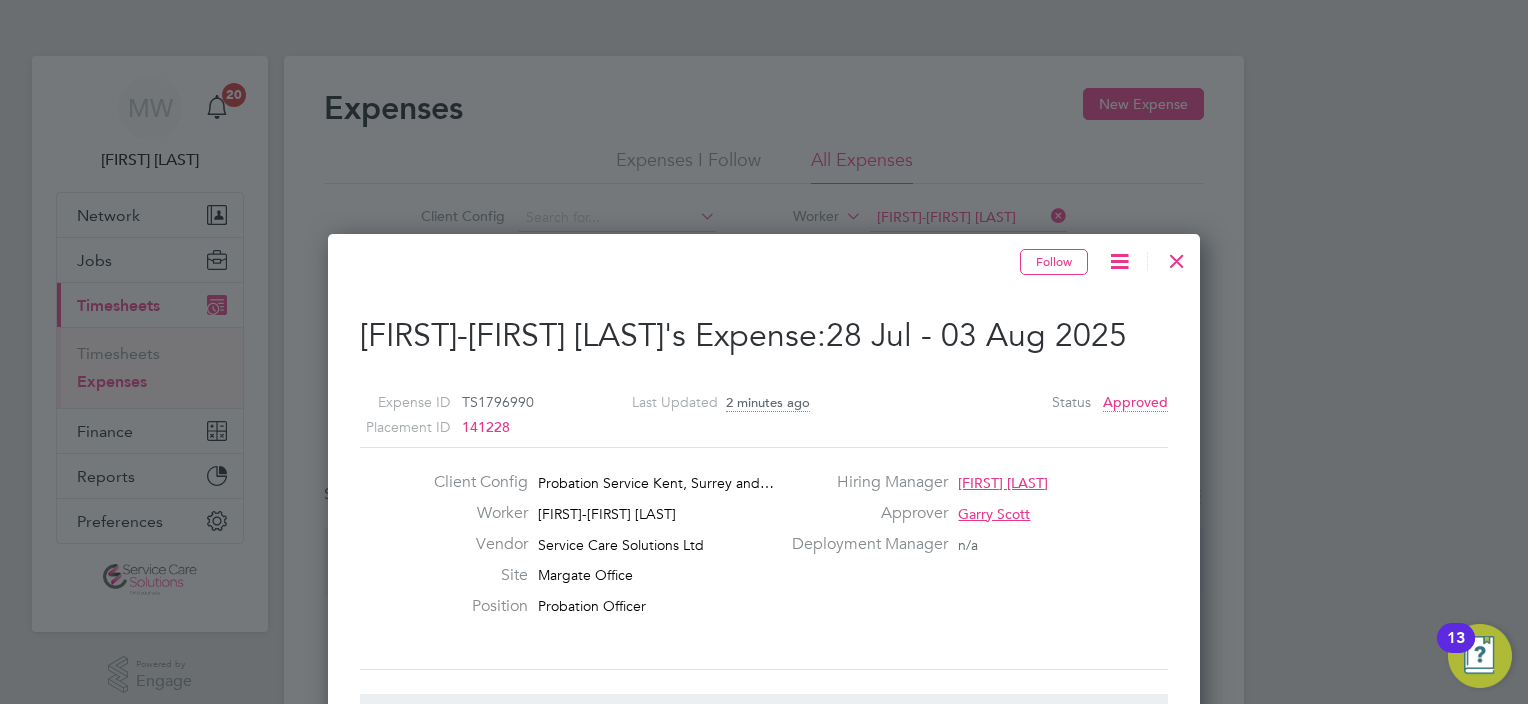 click at bounding box center [1119, 261] 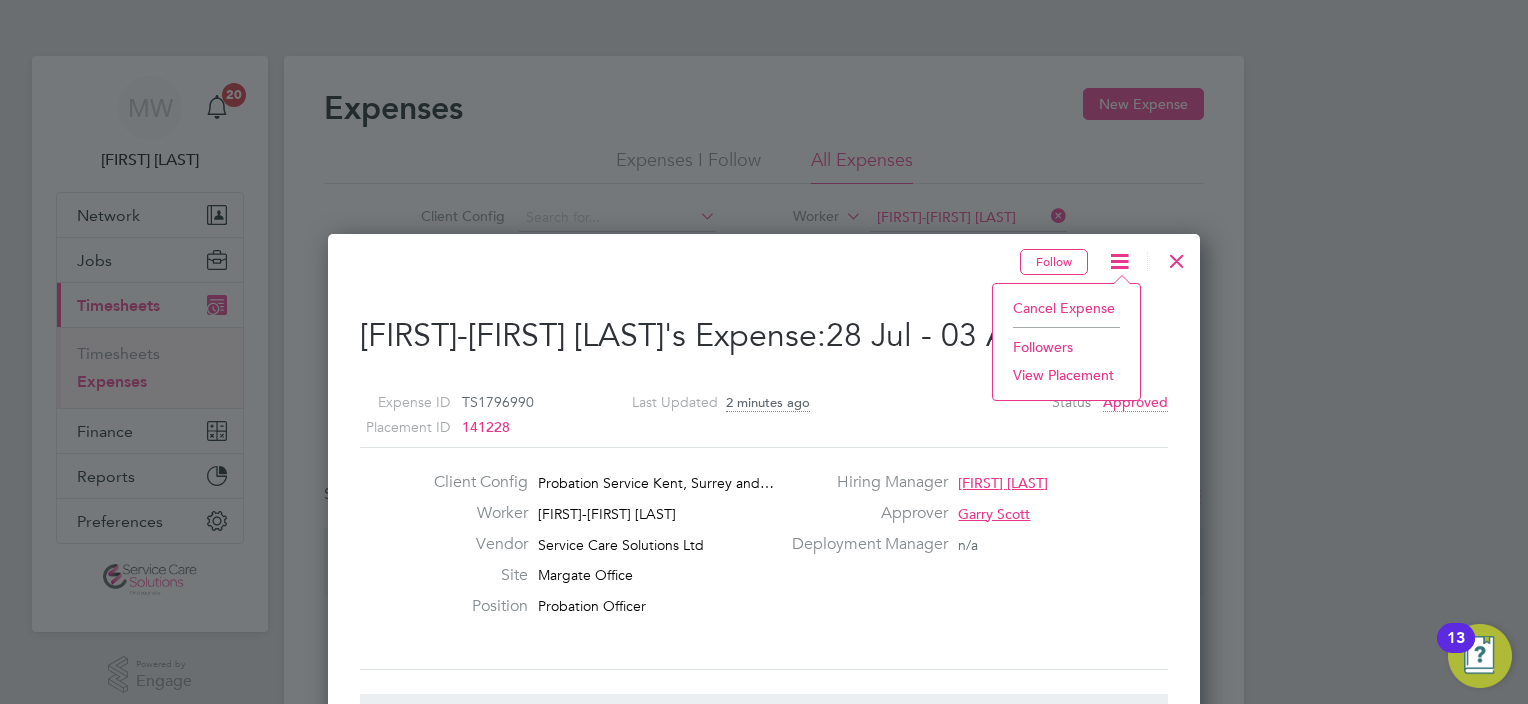 click on "Client Config Probation Service Kent, Surrey and… Worker [FIRST] [LAST] Vendor Service Care Solutions Ltd Site [CITY] Office Position Probation Officer Hiring Manager [FIRST] [LAST] Approver [FIRST] [LAST] Deployment Manager n/a" at bounding box center (764, 558) 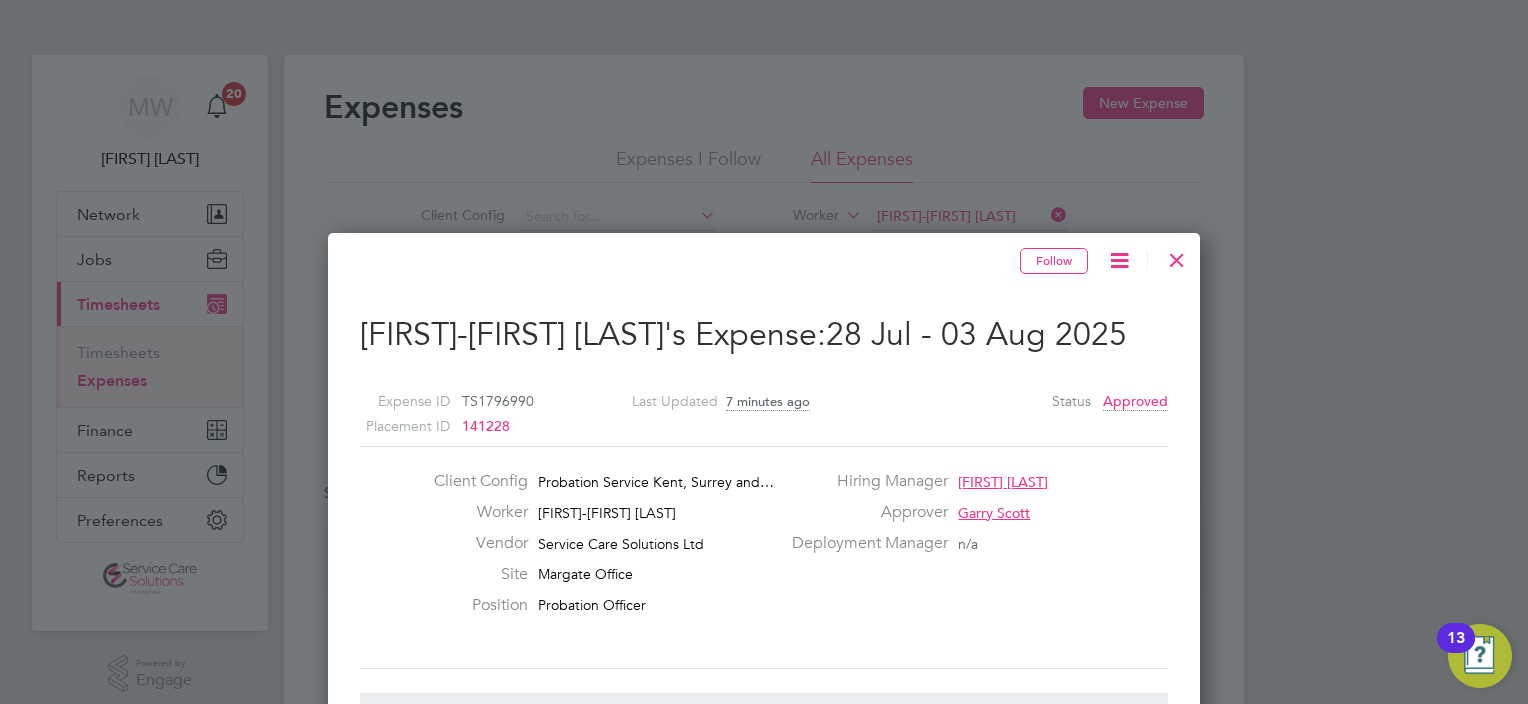 scroll, scrollTop: 0, scrollLeft: 0, axis: both 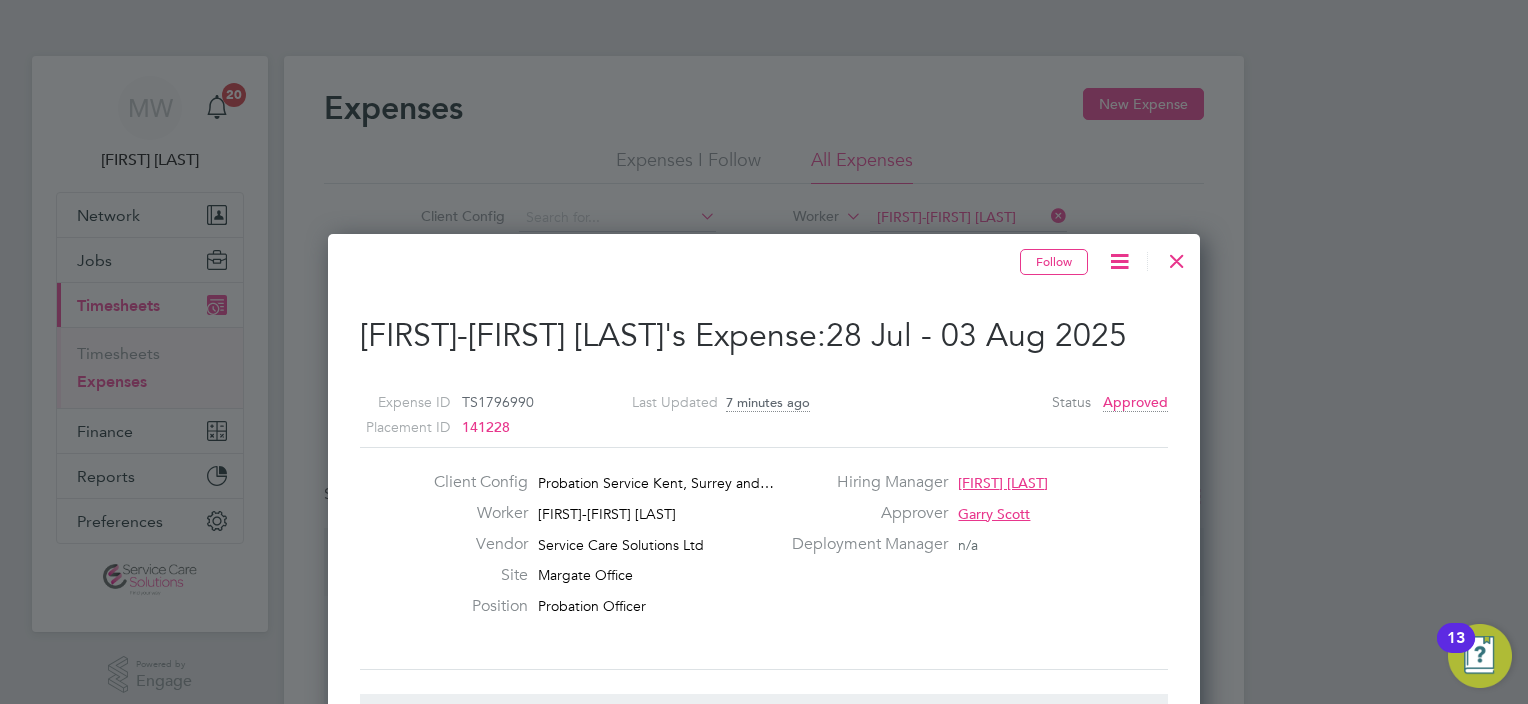 click at bounding box center (1177, 256) 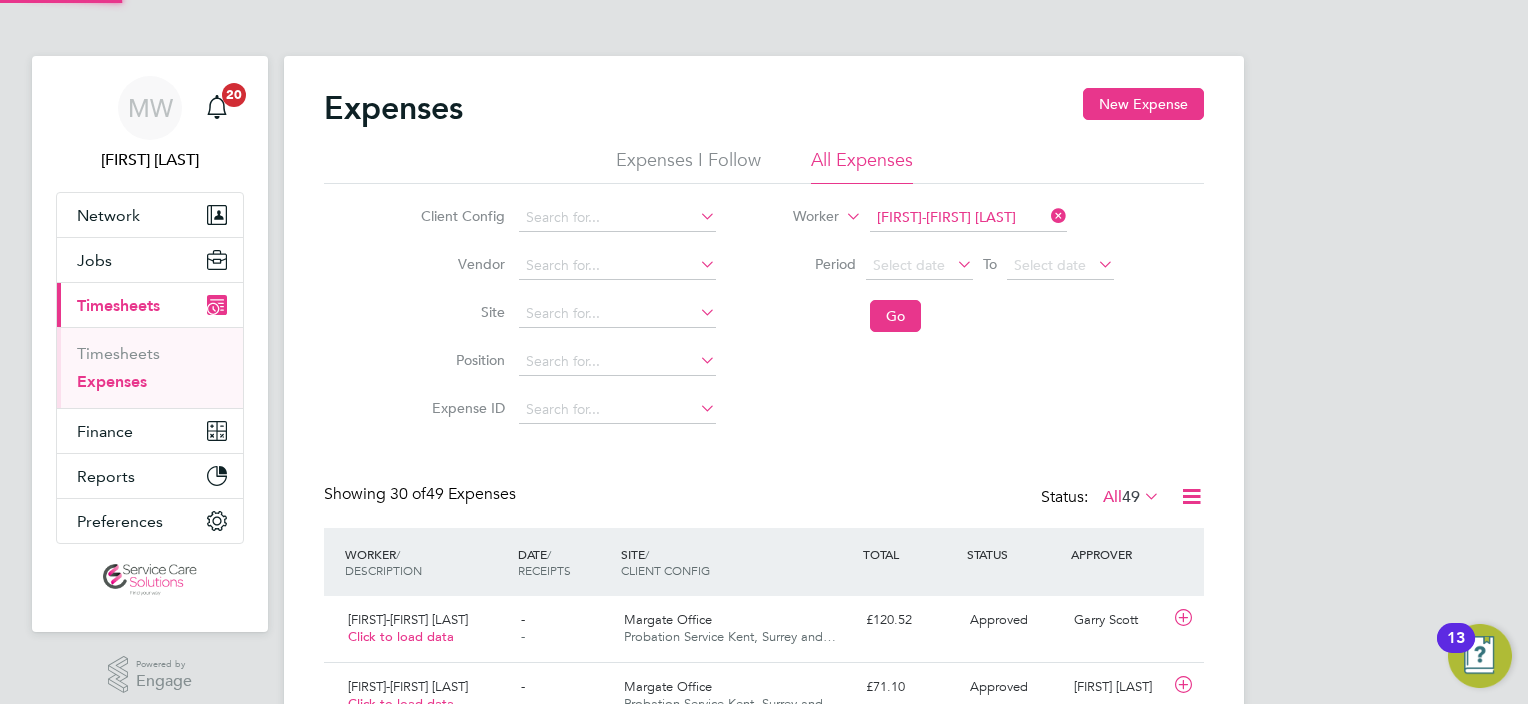 scroll, scrollTop: 157, scrollLeft: 0, axis: vertical 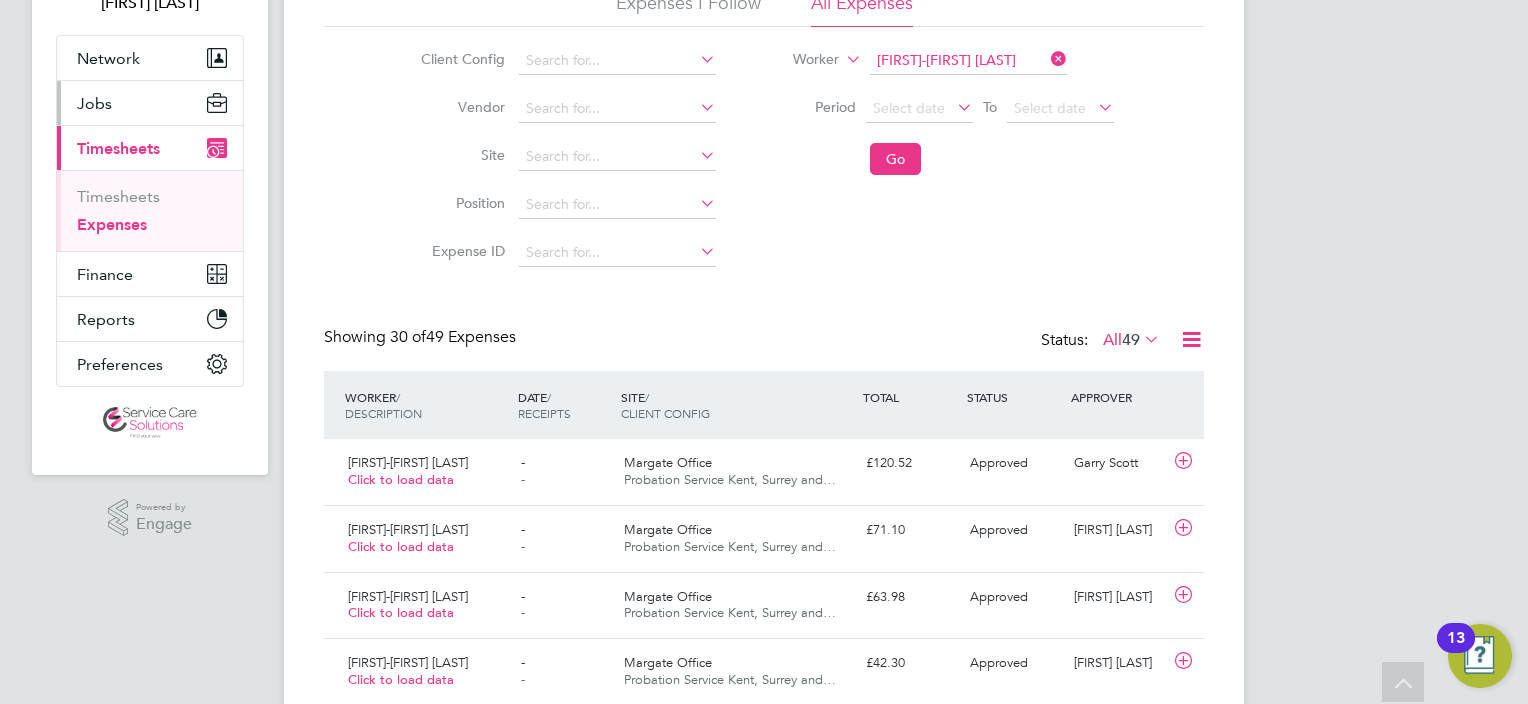 click on "Jobs" at bounding box center [94, 103] 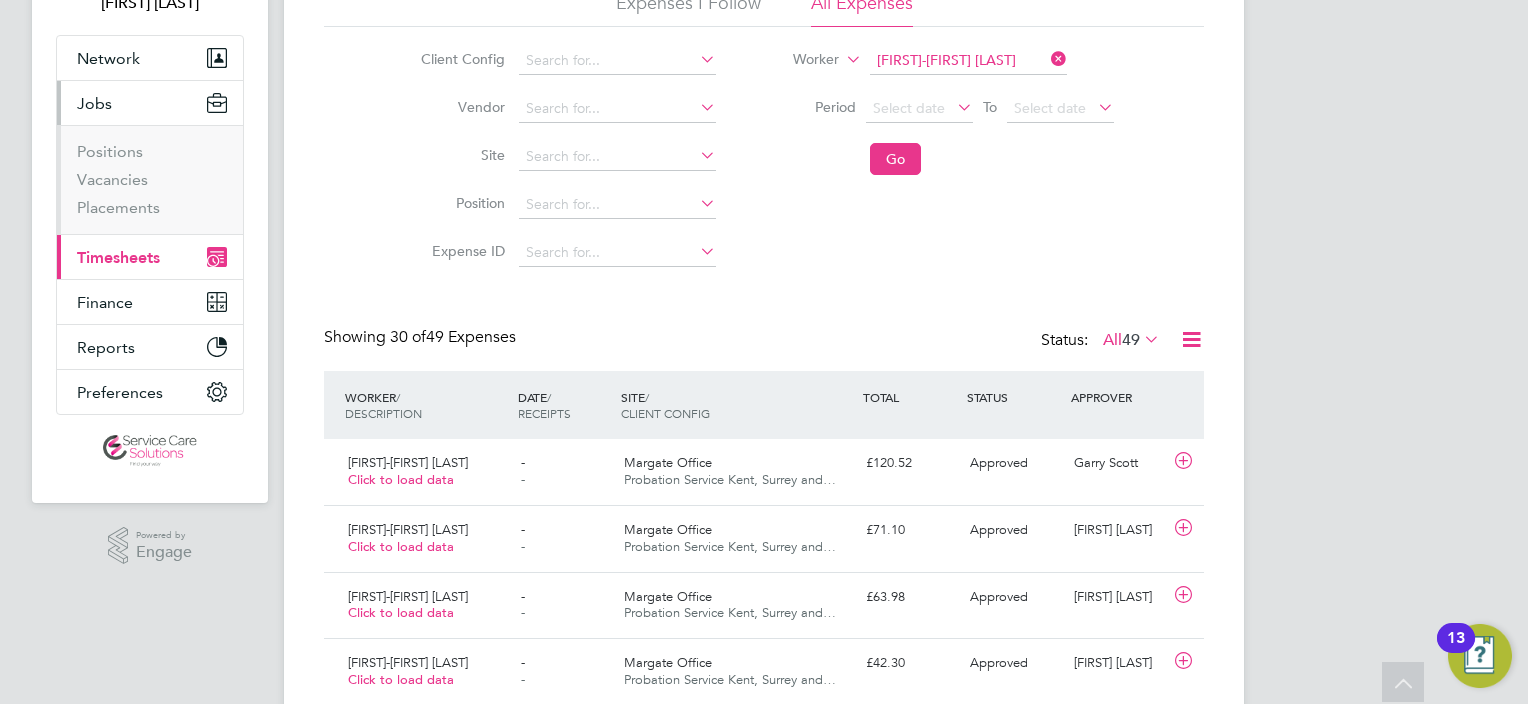 click on "Vacancies" at bounding box center [152, 184] 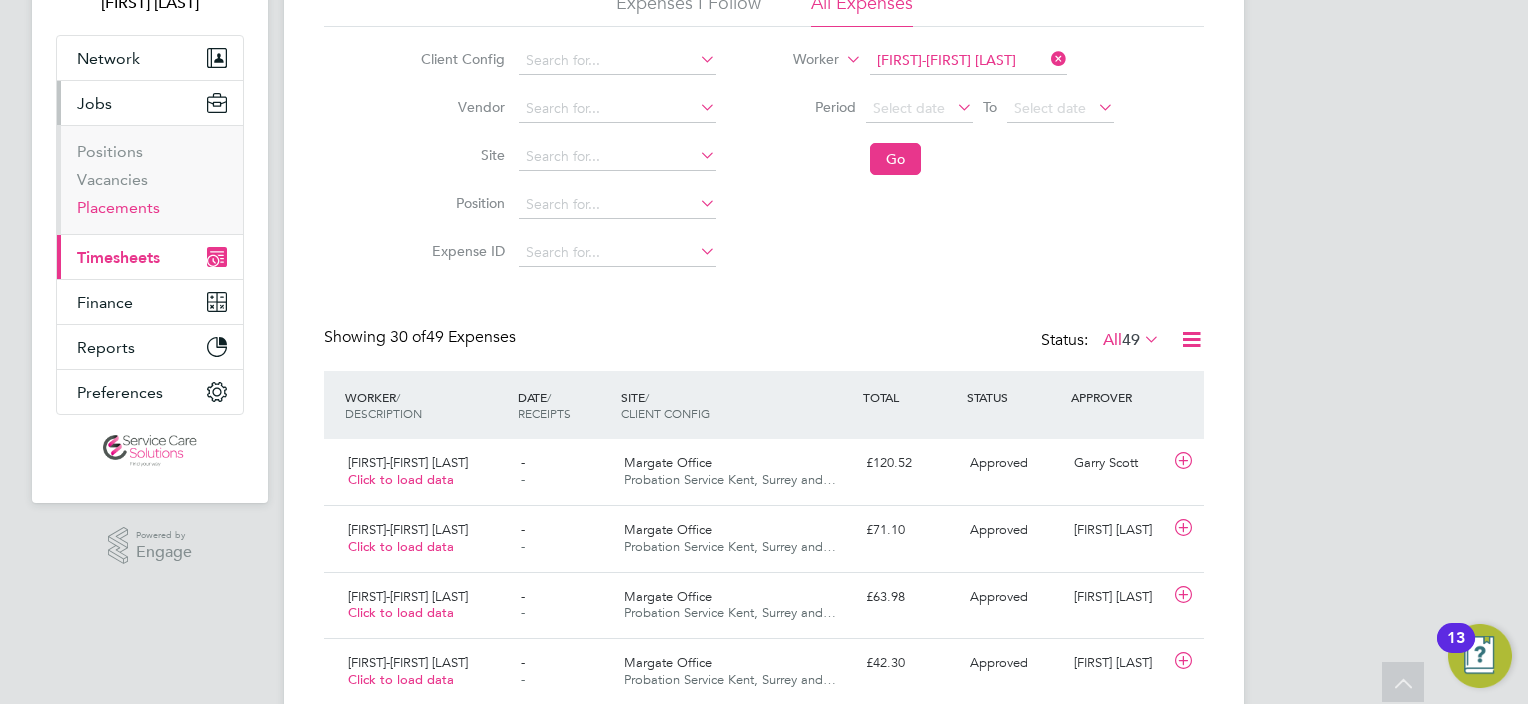 click on "Positions   Vacancies   Placements" at bounding box center (150, 179) 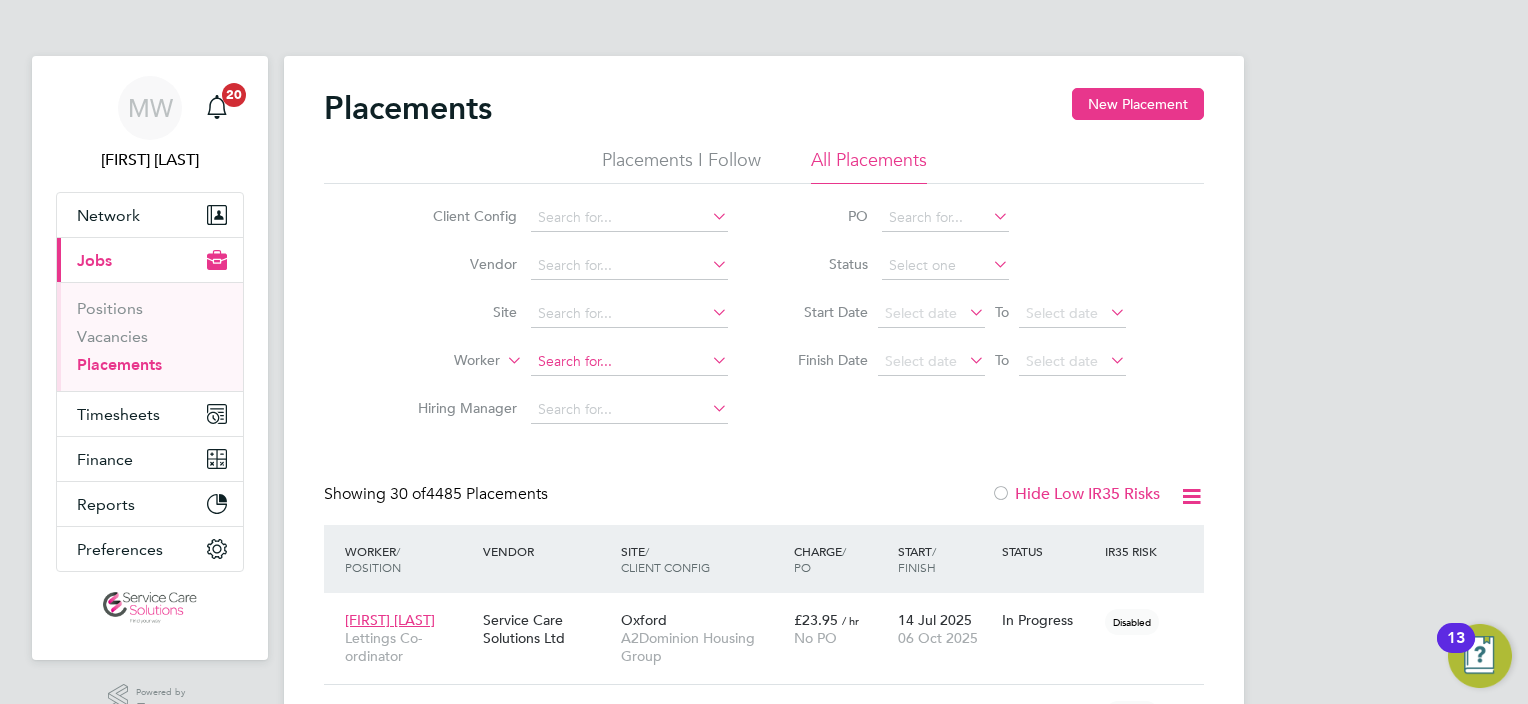 click 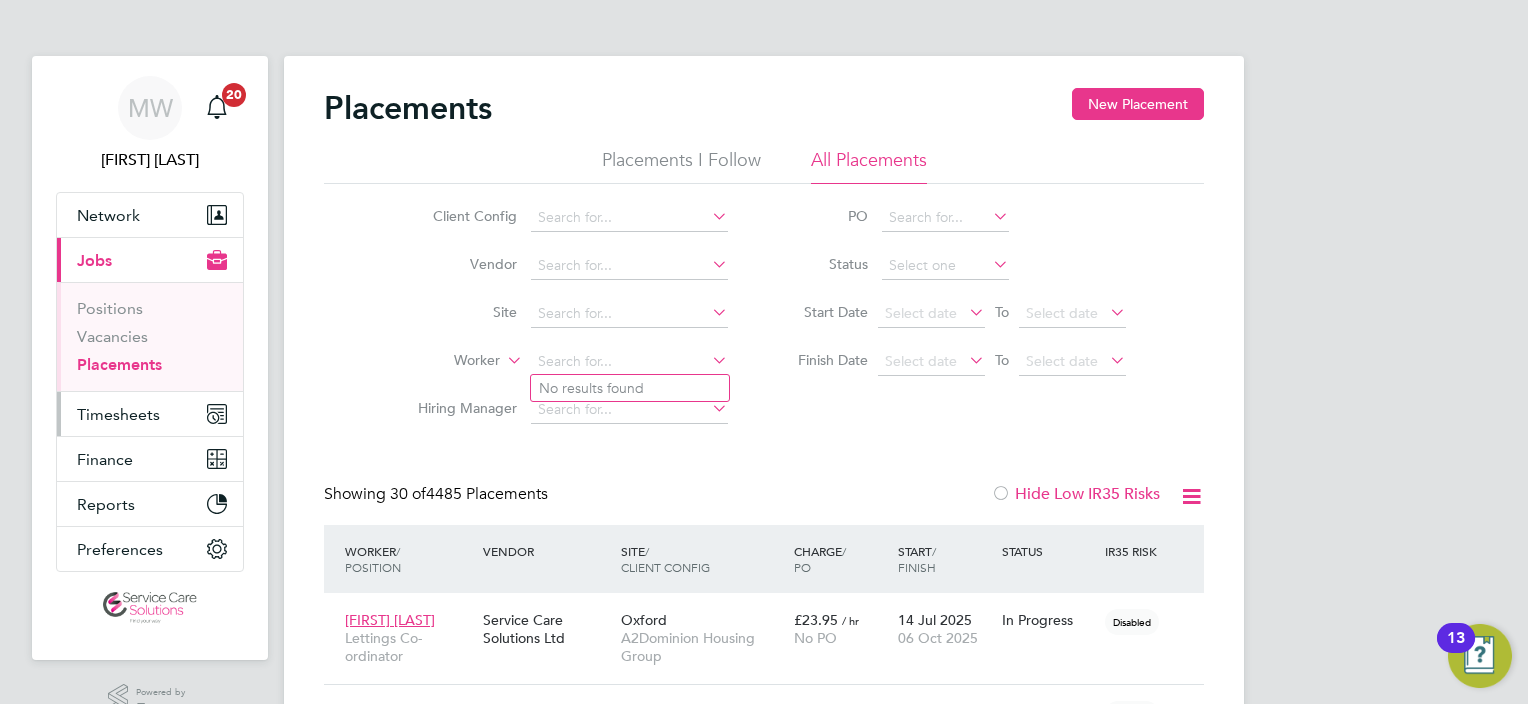 click on "Timesheets" at bounding box center [118, 414] 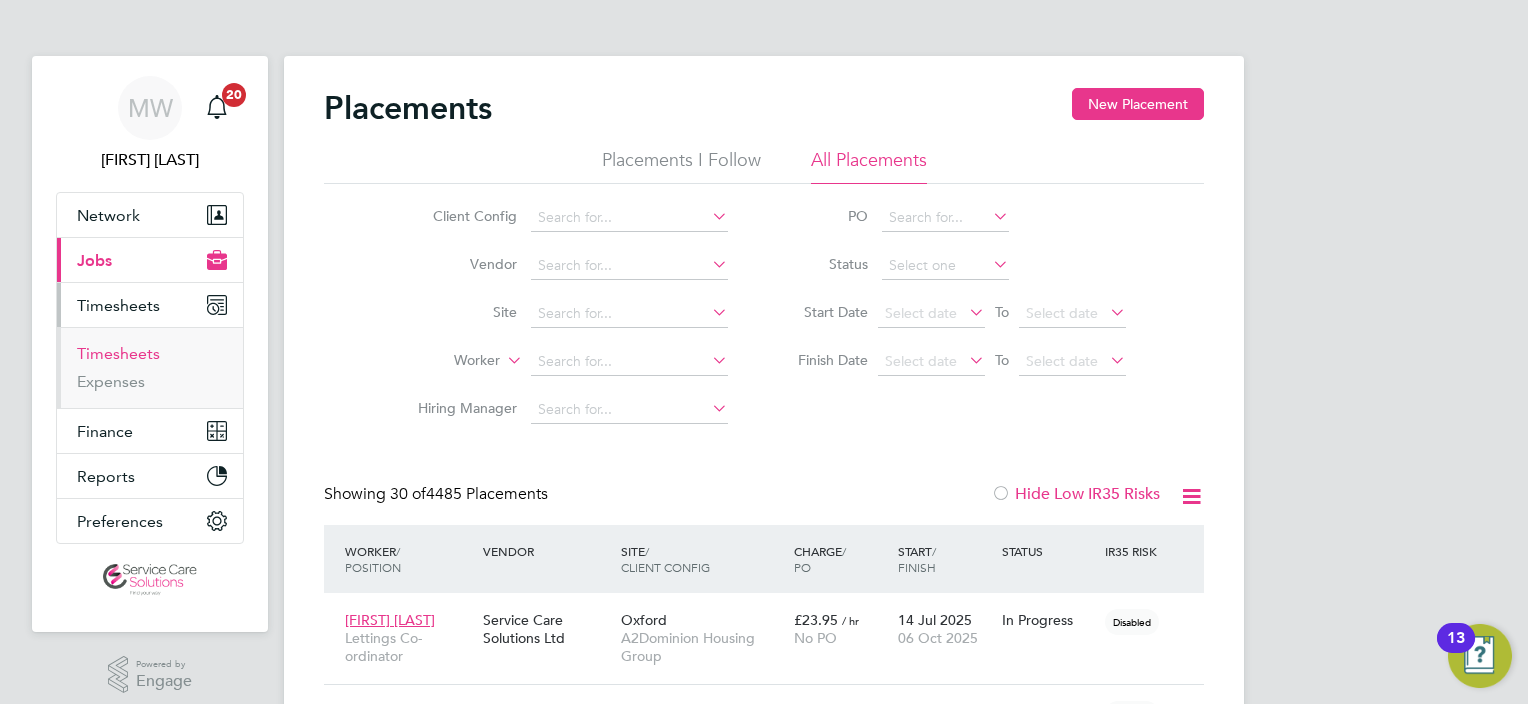 click on "Timesheets" at bounding box center [118, 353] 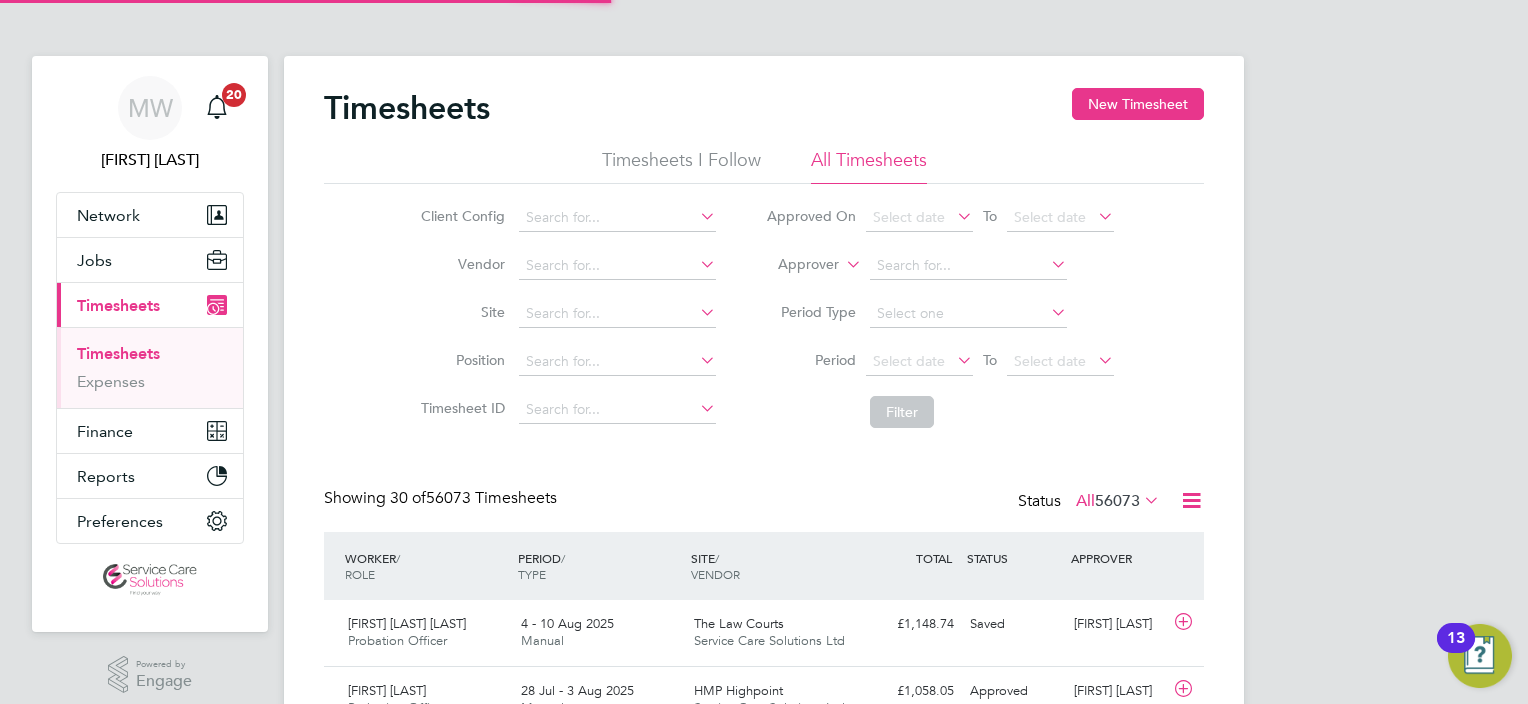 click on "Approver" 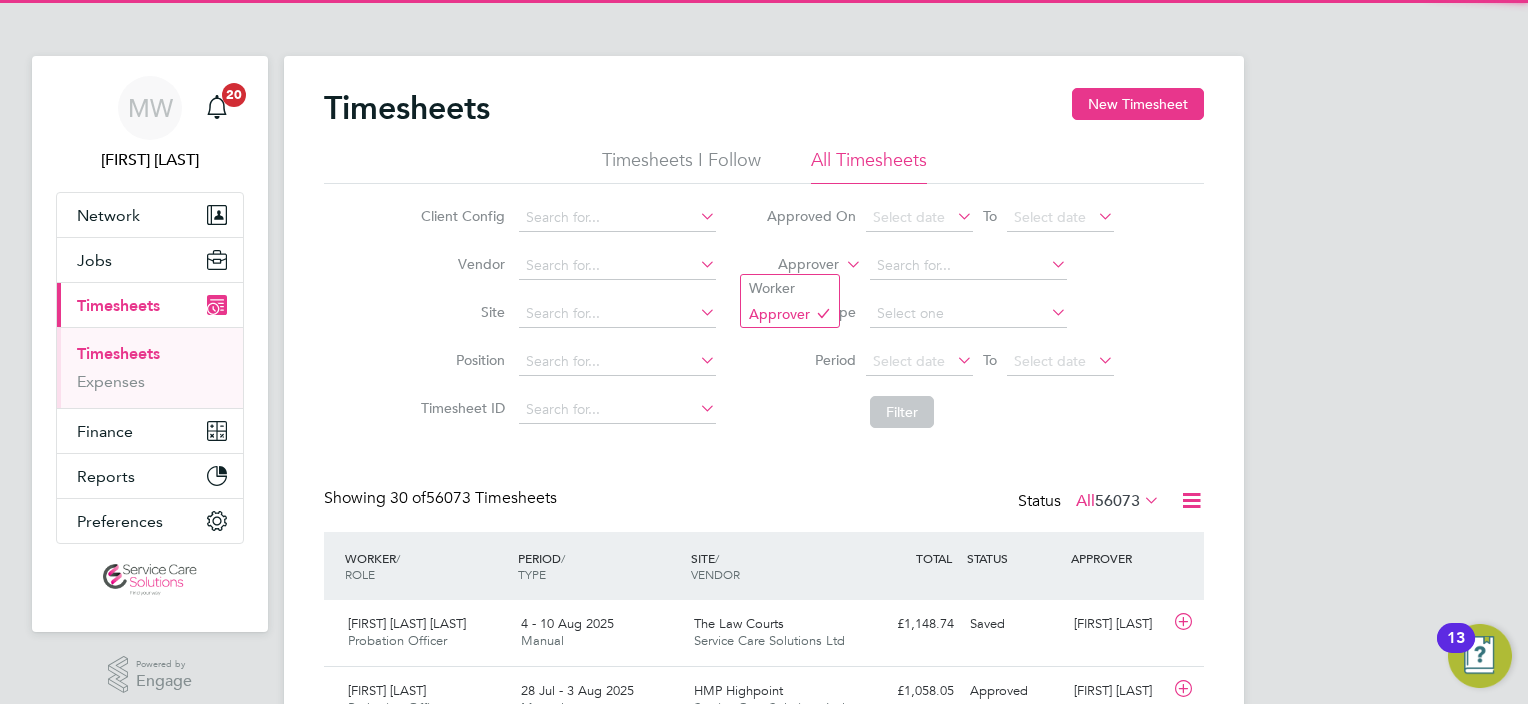 click on "Worker" 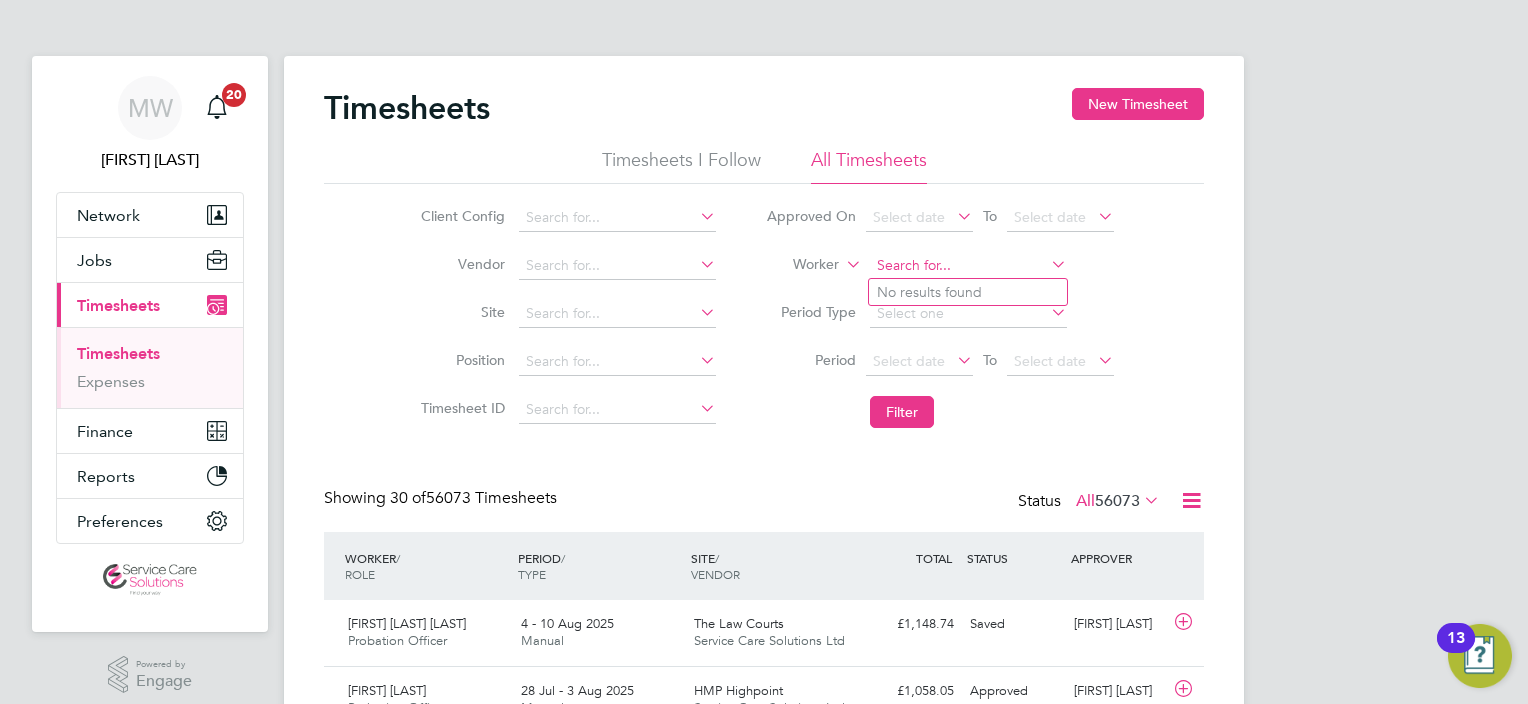 click 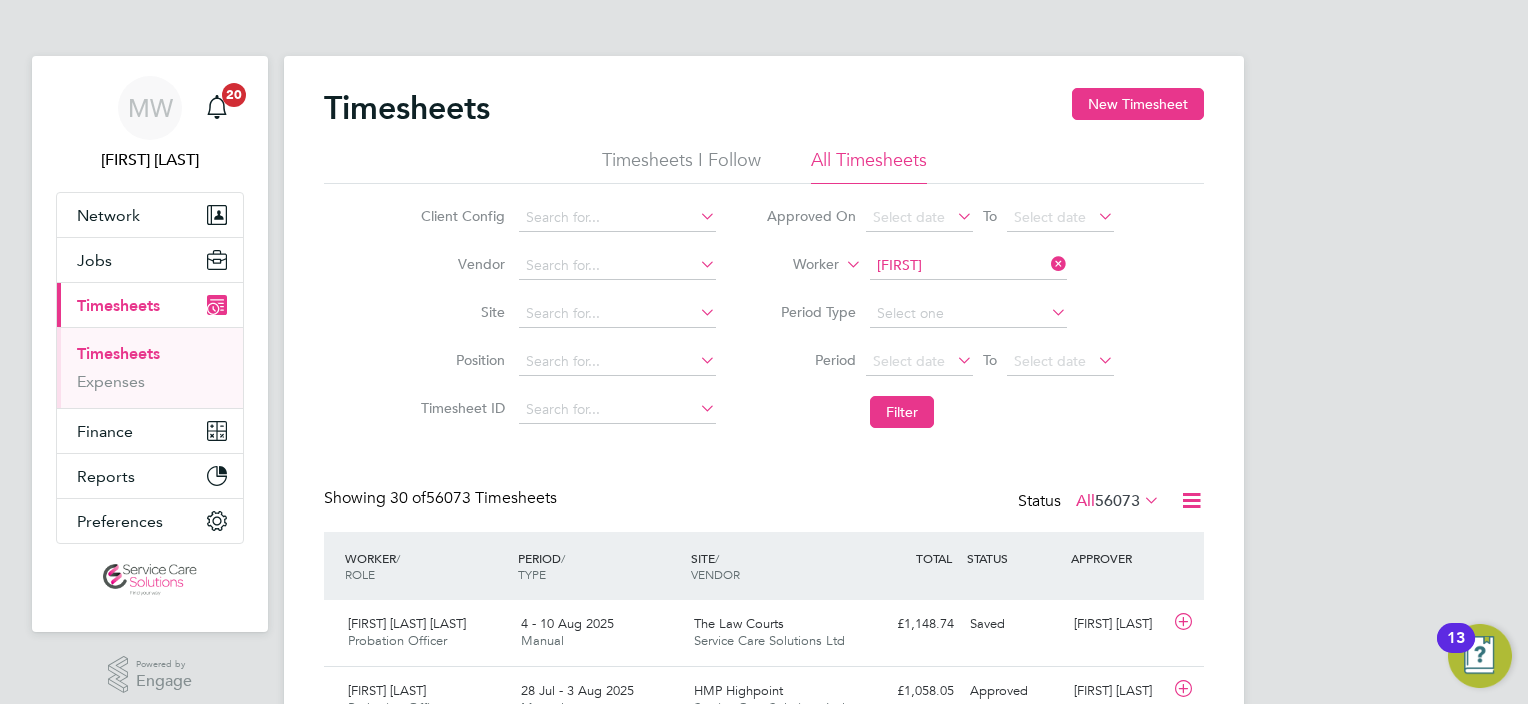 click on "[FIRST]  [LAST]" 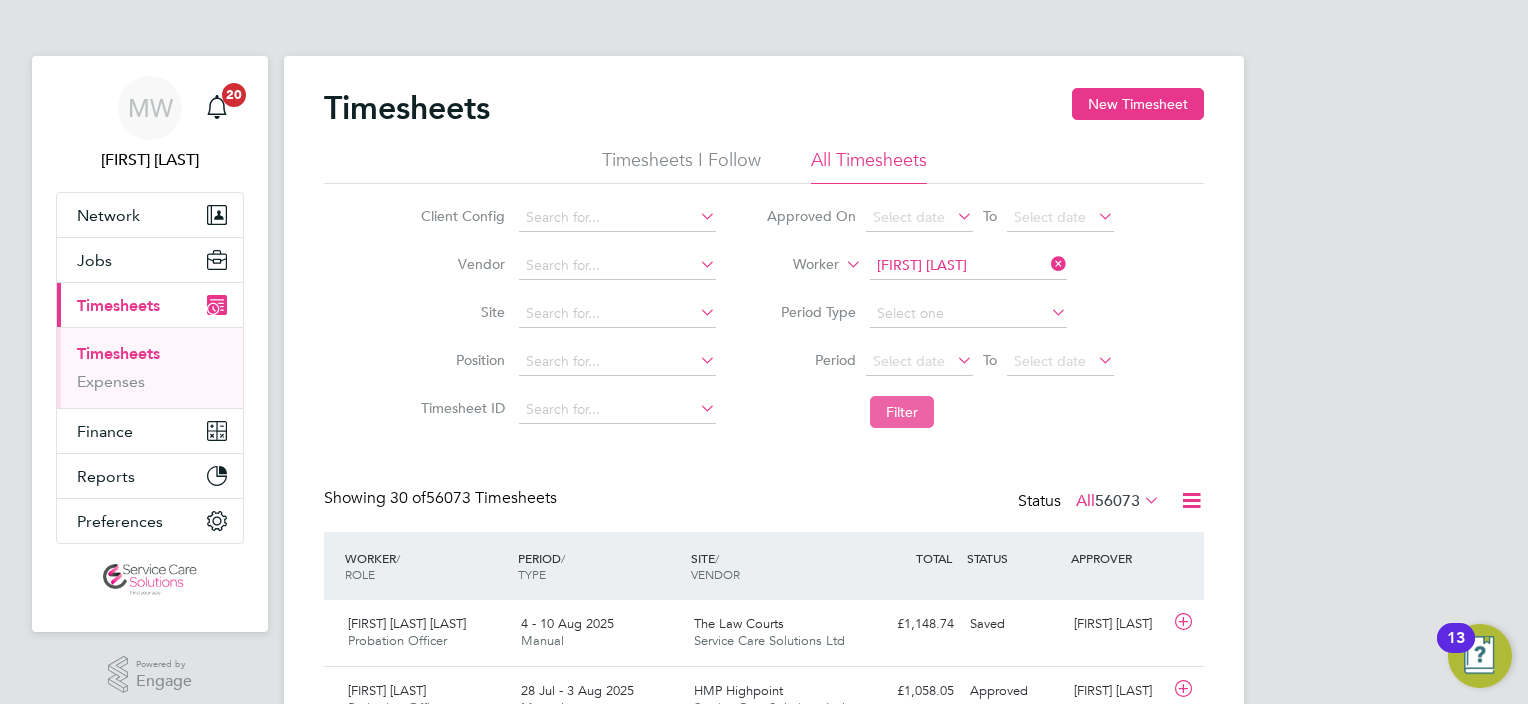 click on "Filter" 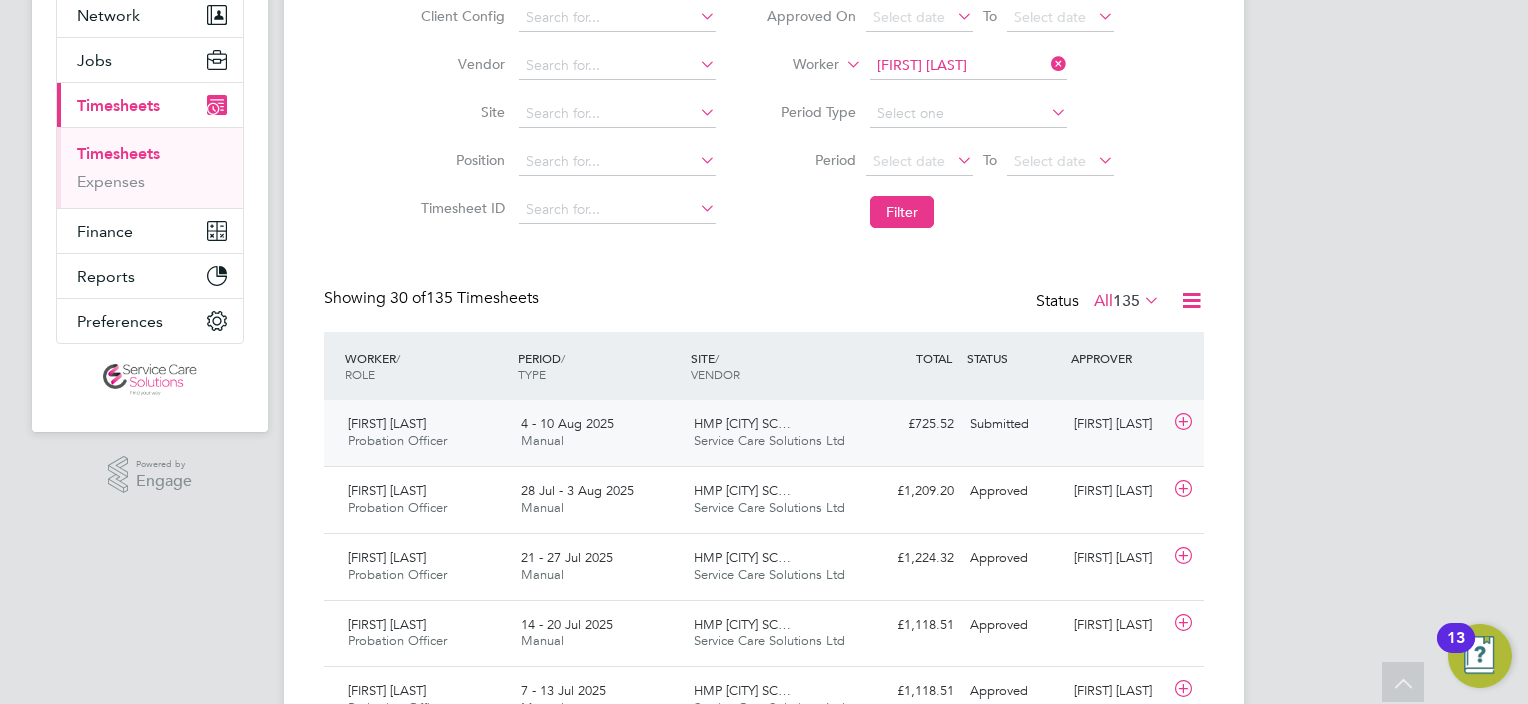 click on "Service Care Solutions Ltd" 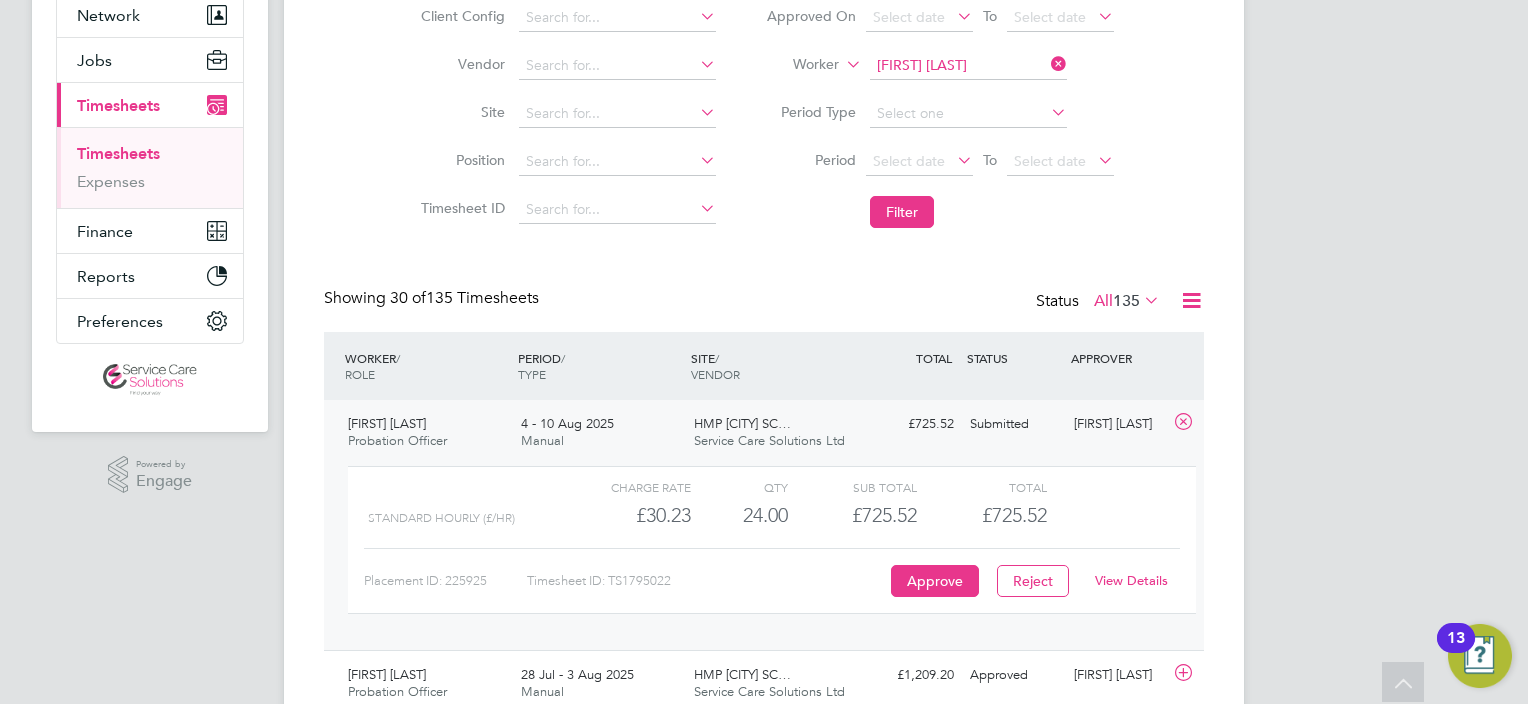 click on "View Details" 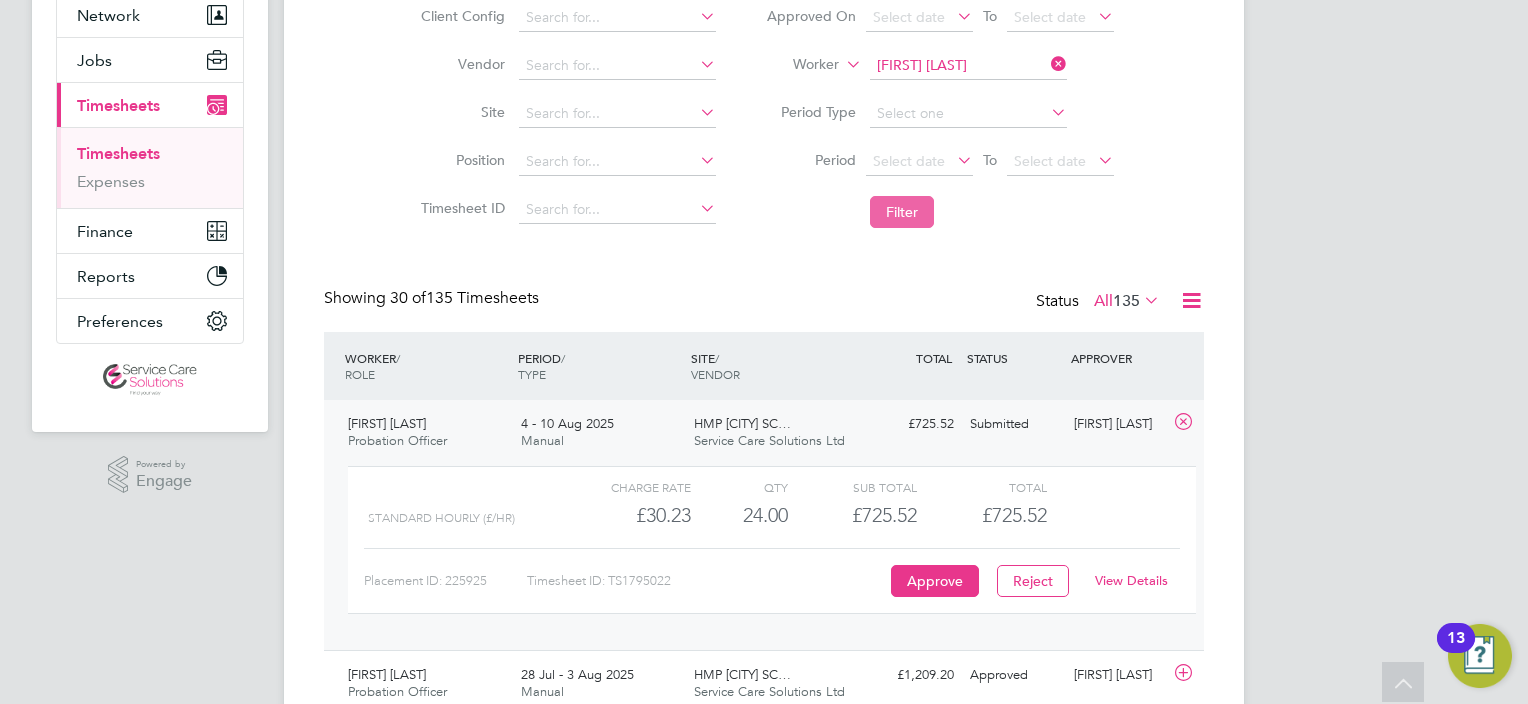 click on "Filter" 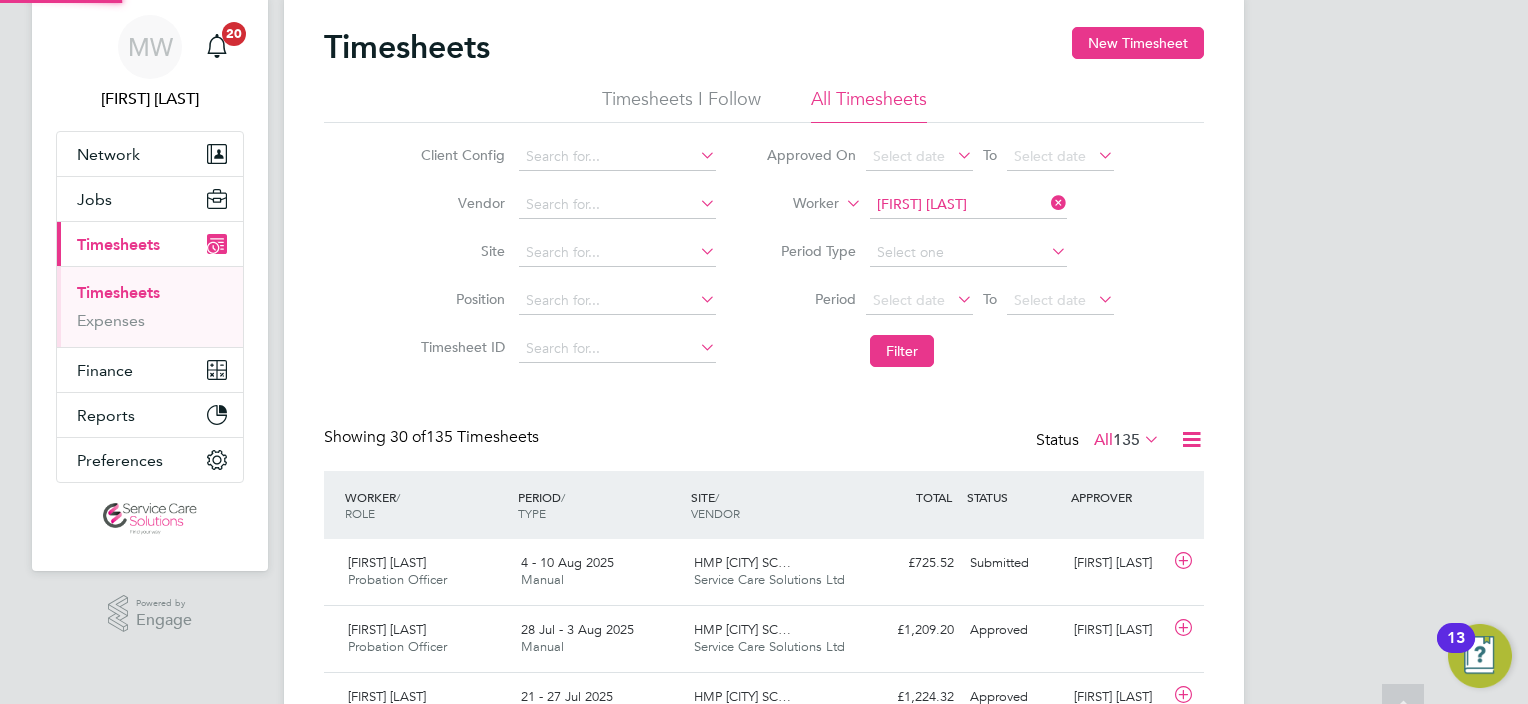 scroll, scrollTop: 200, scrollLeft: 0, axis: vertical 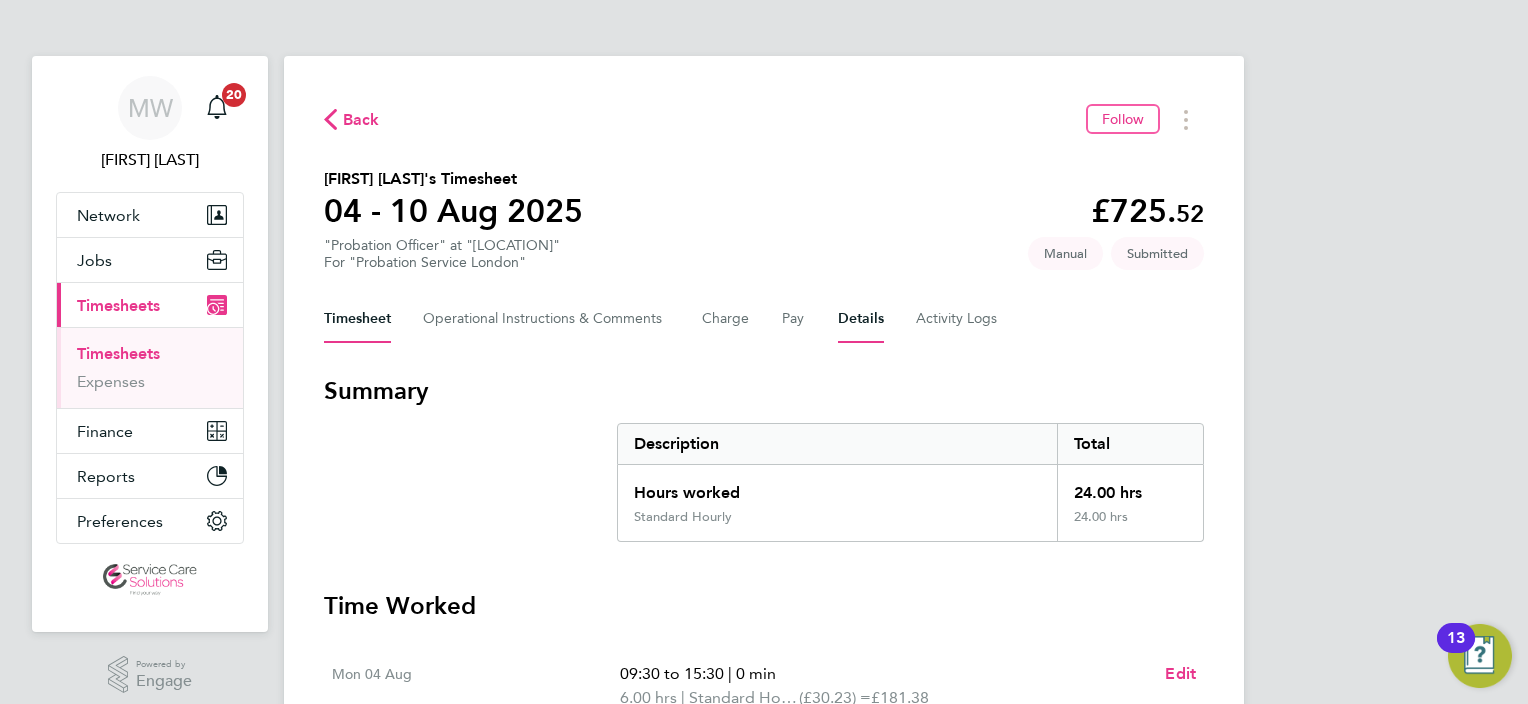 click on "Details" at bounding box center [861, 319] 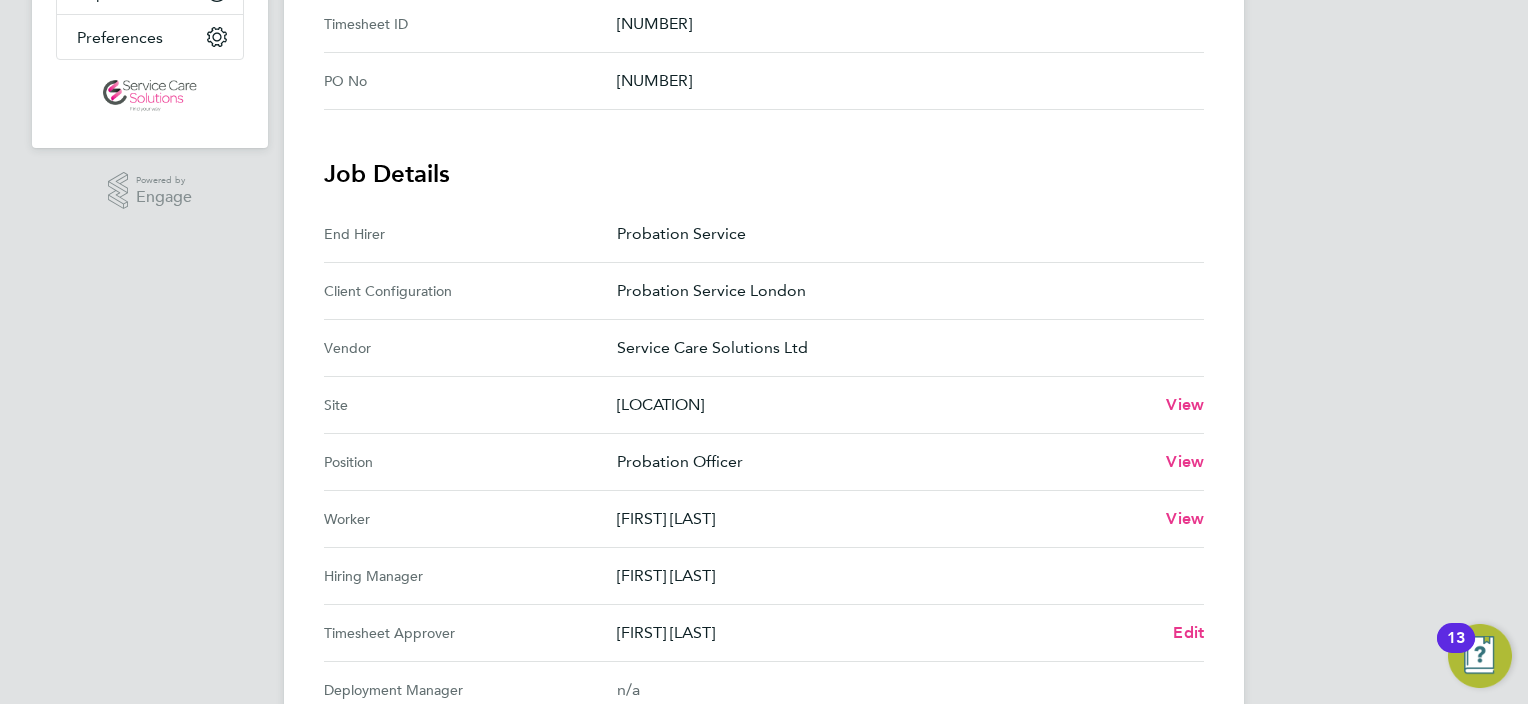 scroll, scrollTop: 600, scrollLeft: 0, axis: vertical 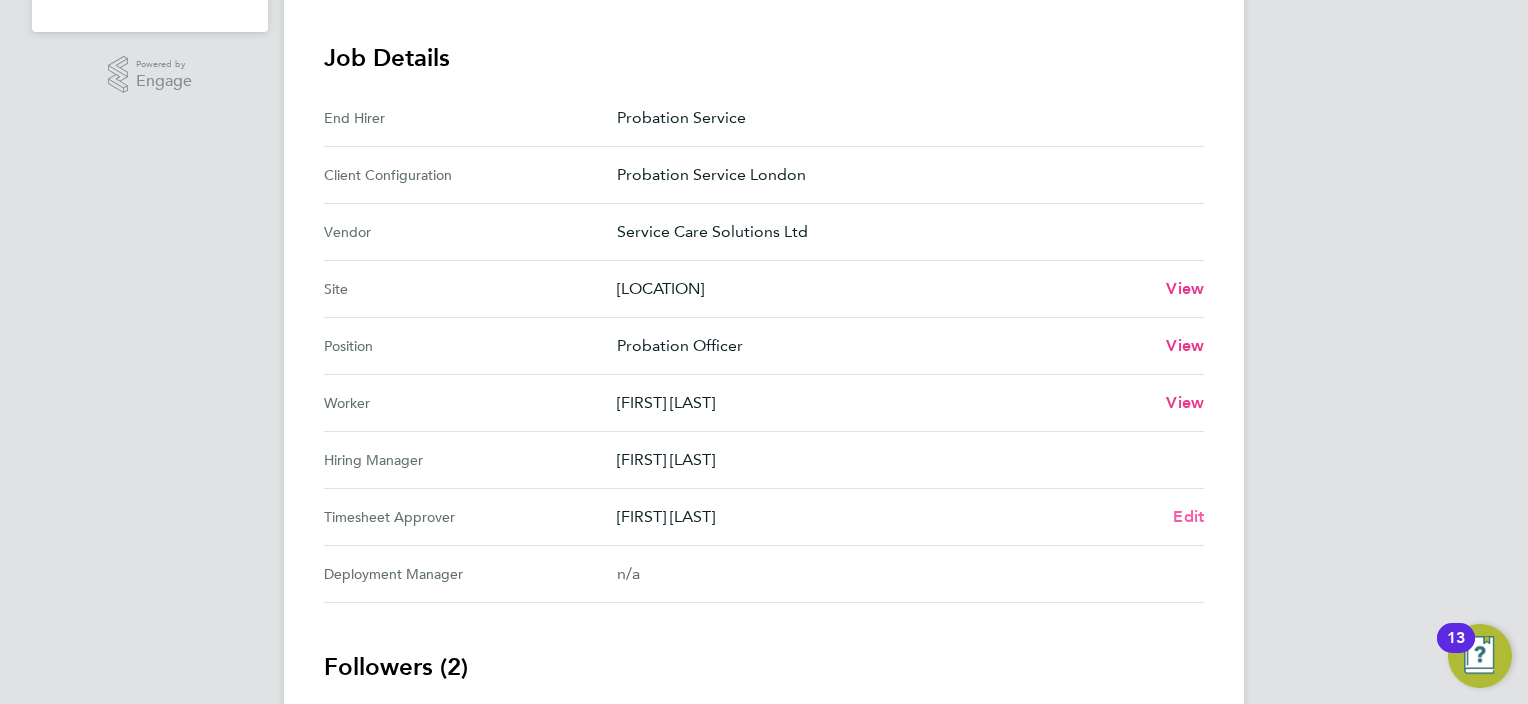 click on "Edit" at bounding box center [1188, 516] 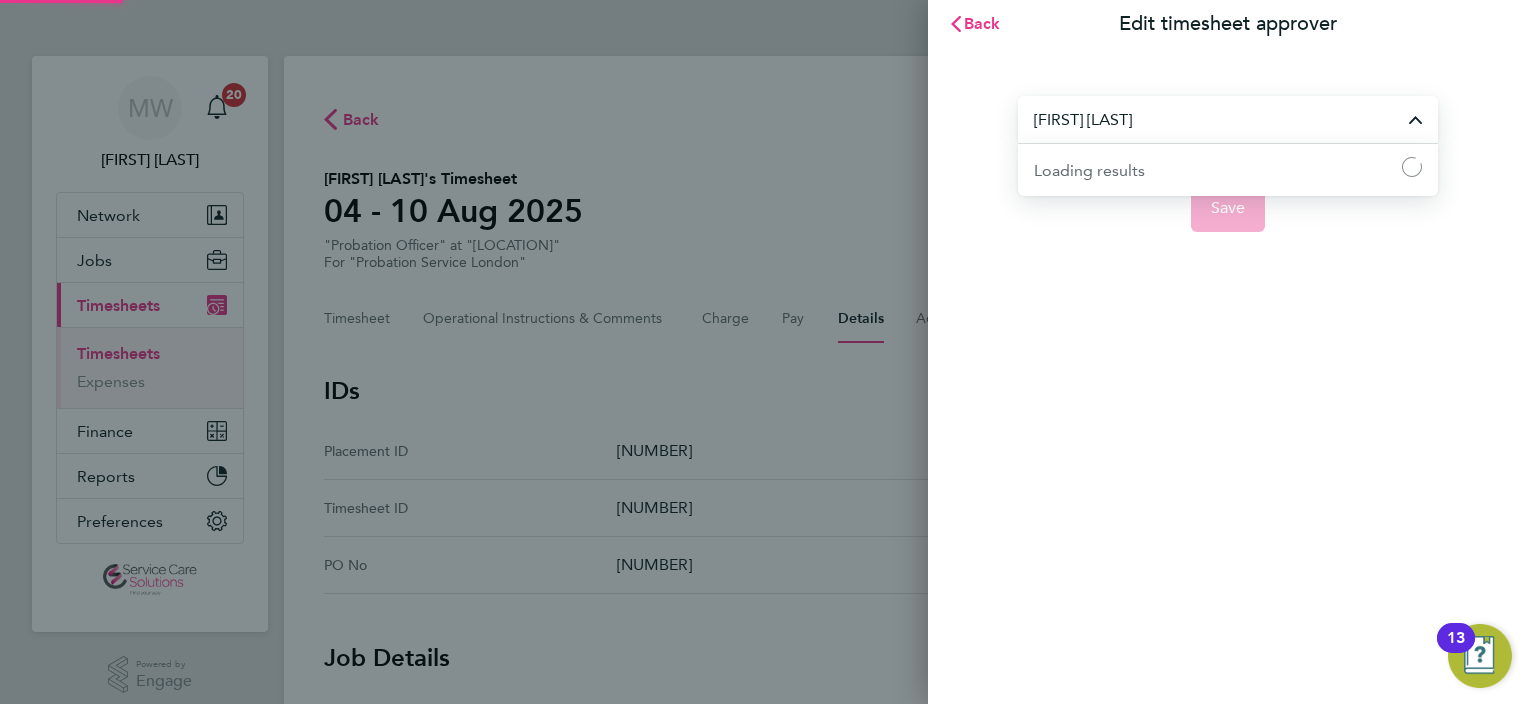 click on "[FIRST] [LAST]" at bounding box center [1228, 119] 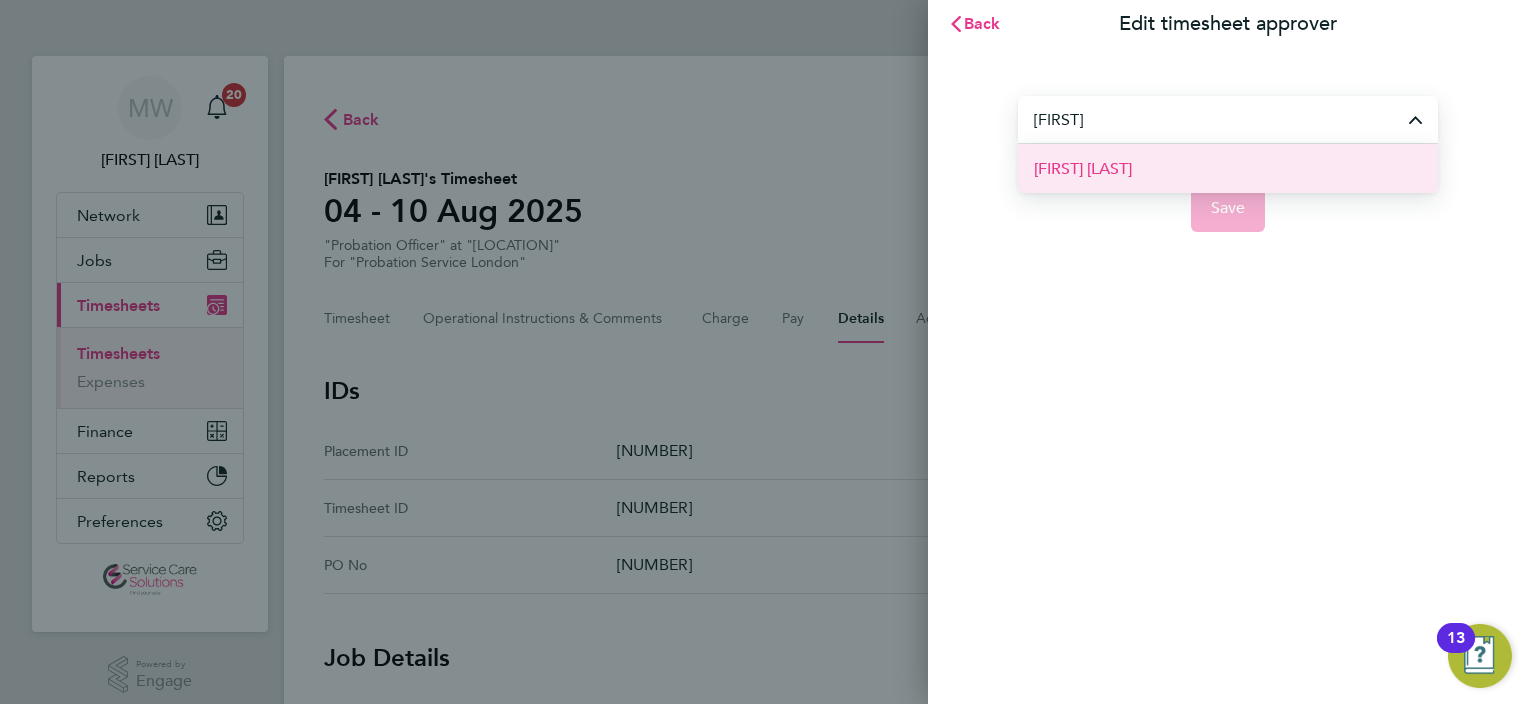click on "[FIRST] [LAST]" at bounding box center [1228, 168] 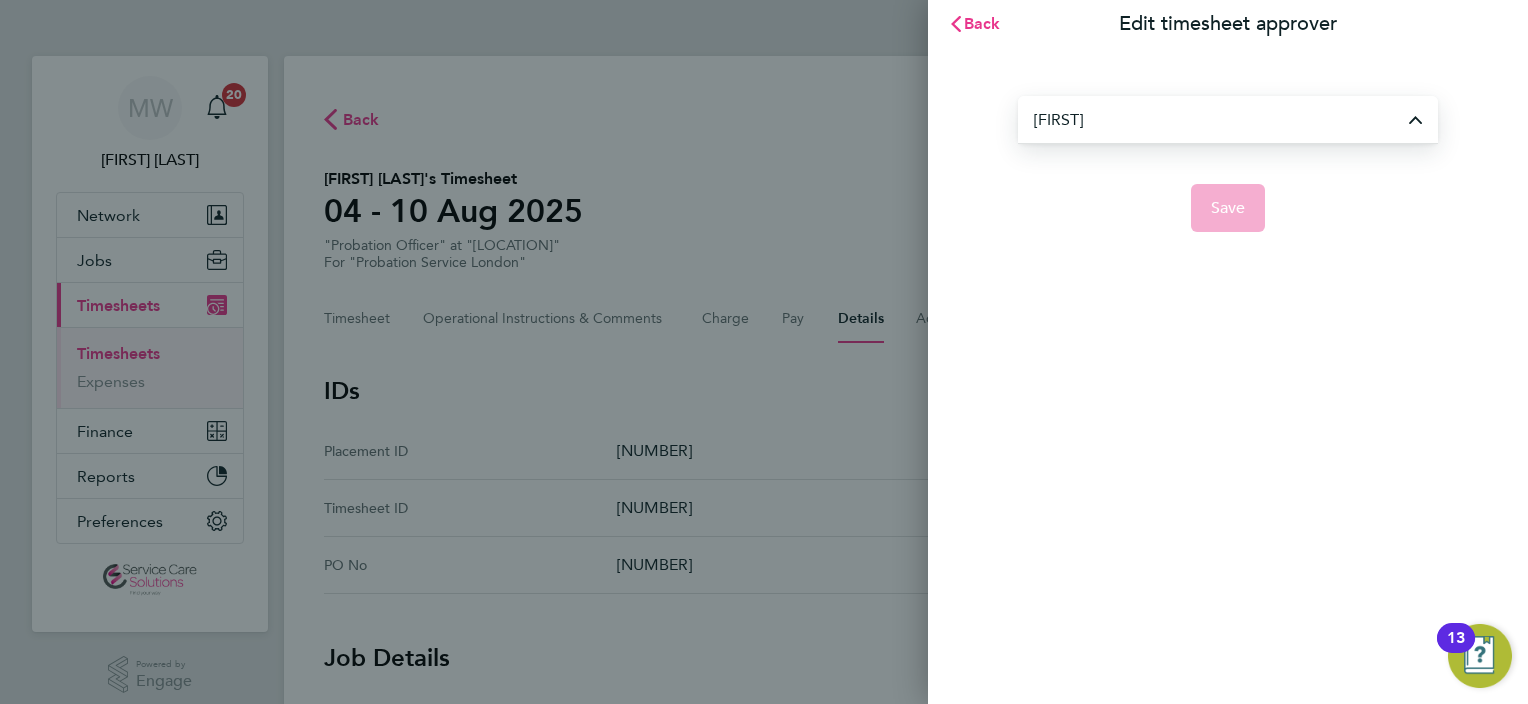 type on "[FIRST] [LAST]" 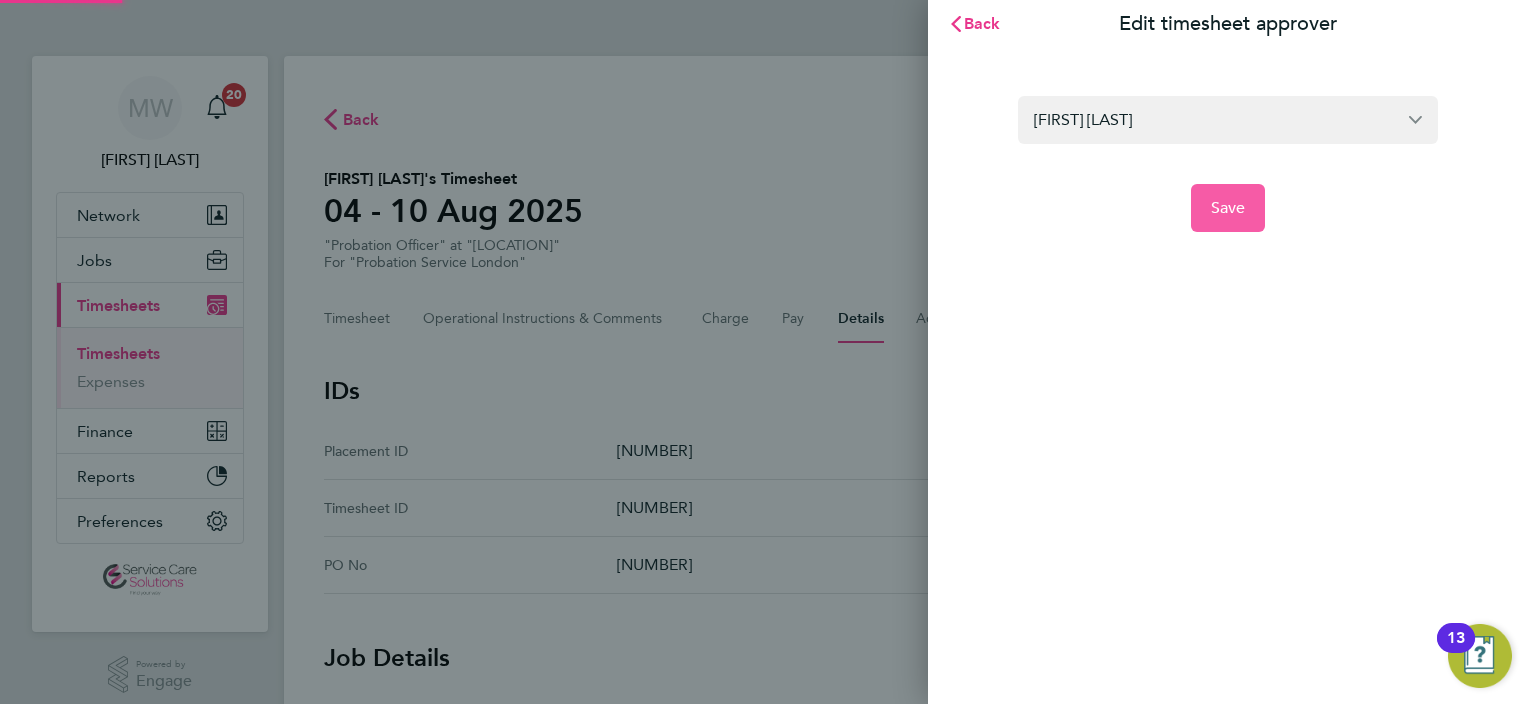 click on "Save" 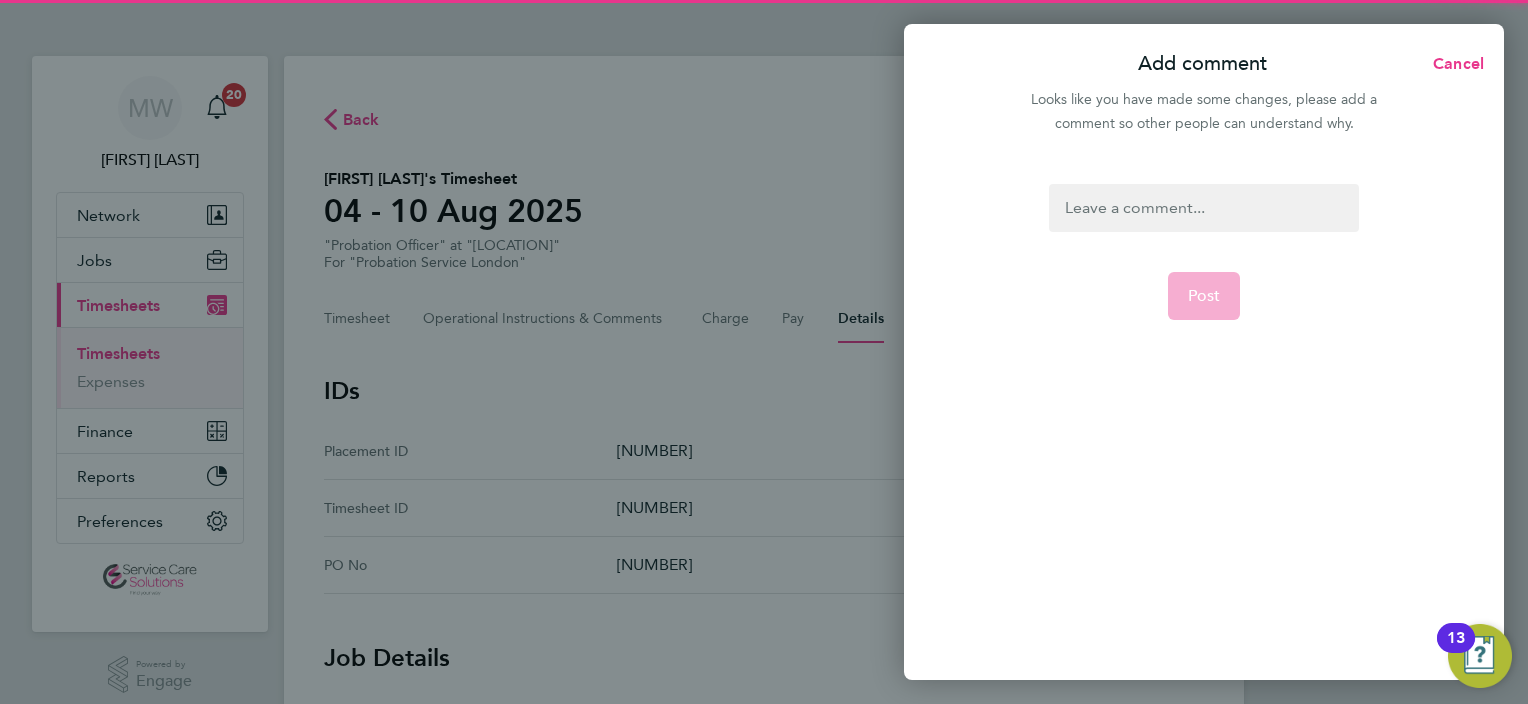 click at bounding box center [1203, 208] 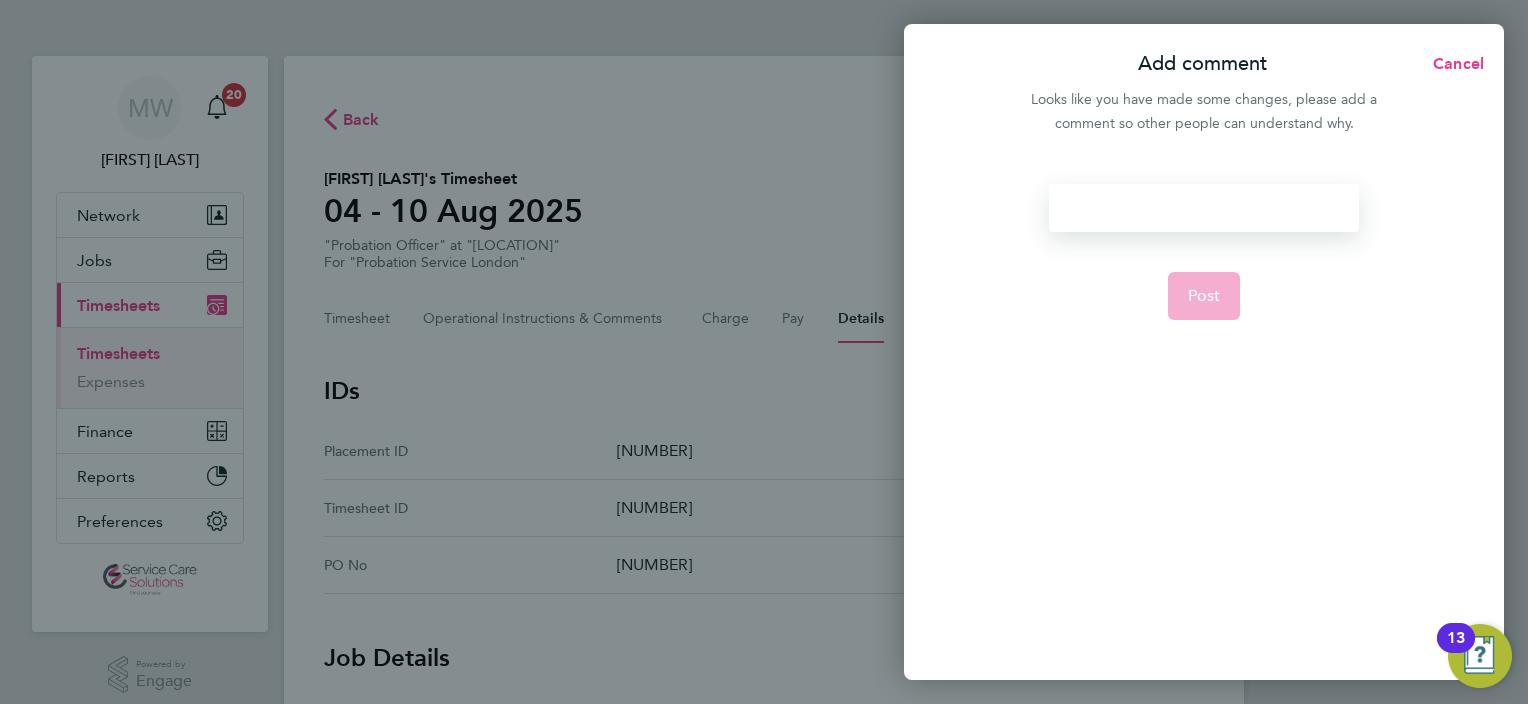 click at bounding box center (1203, 208) 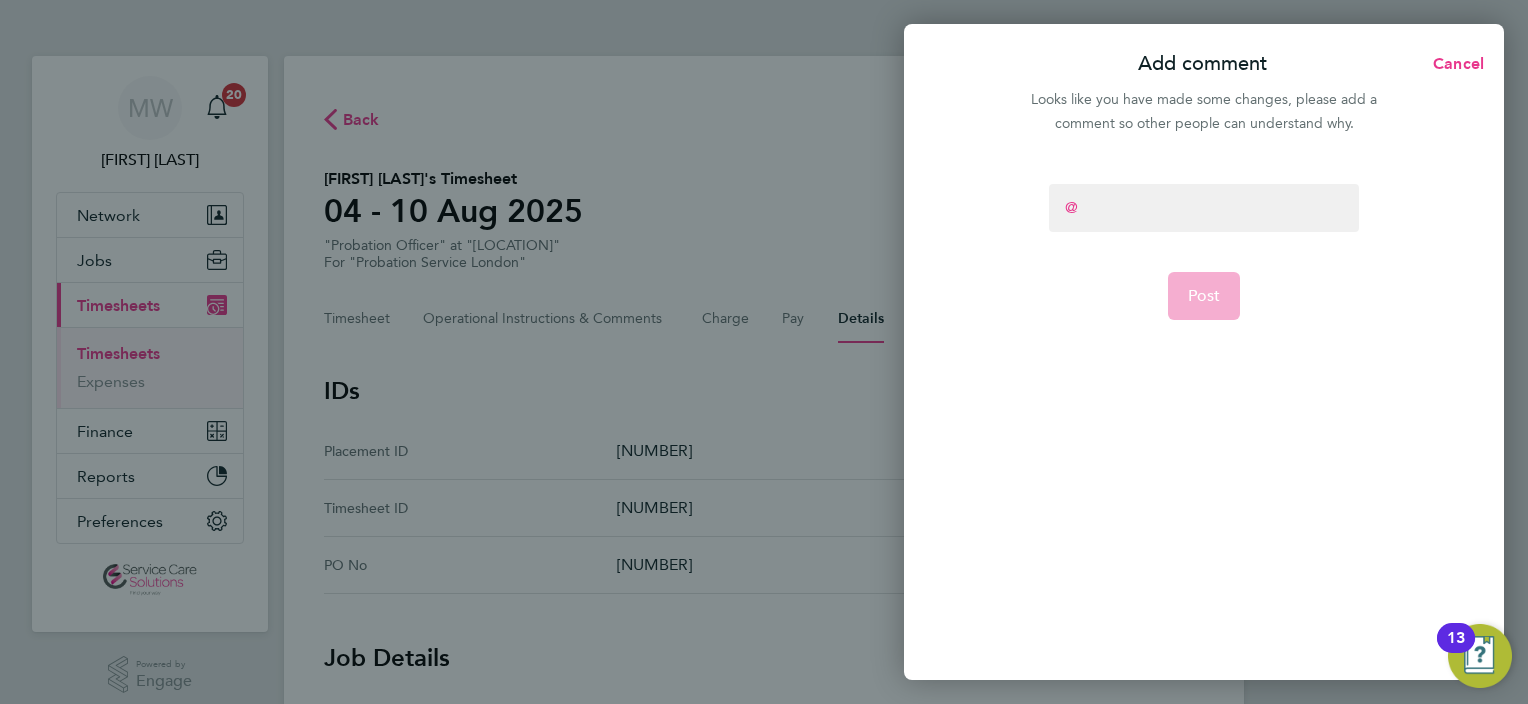type 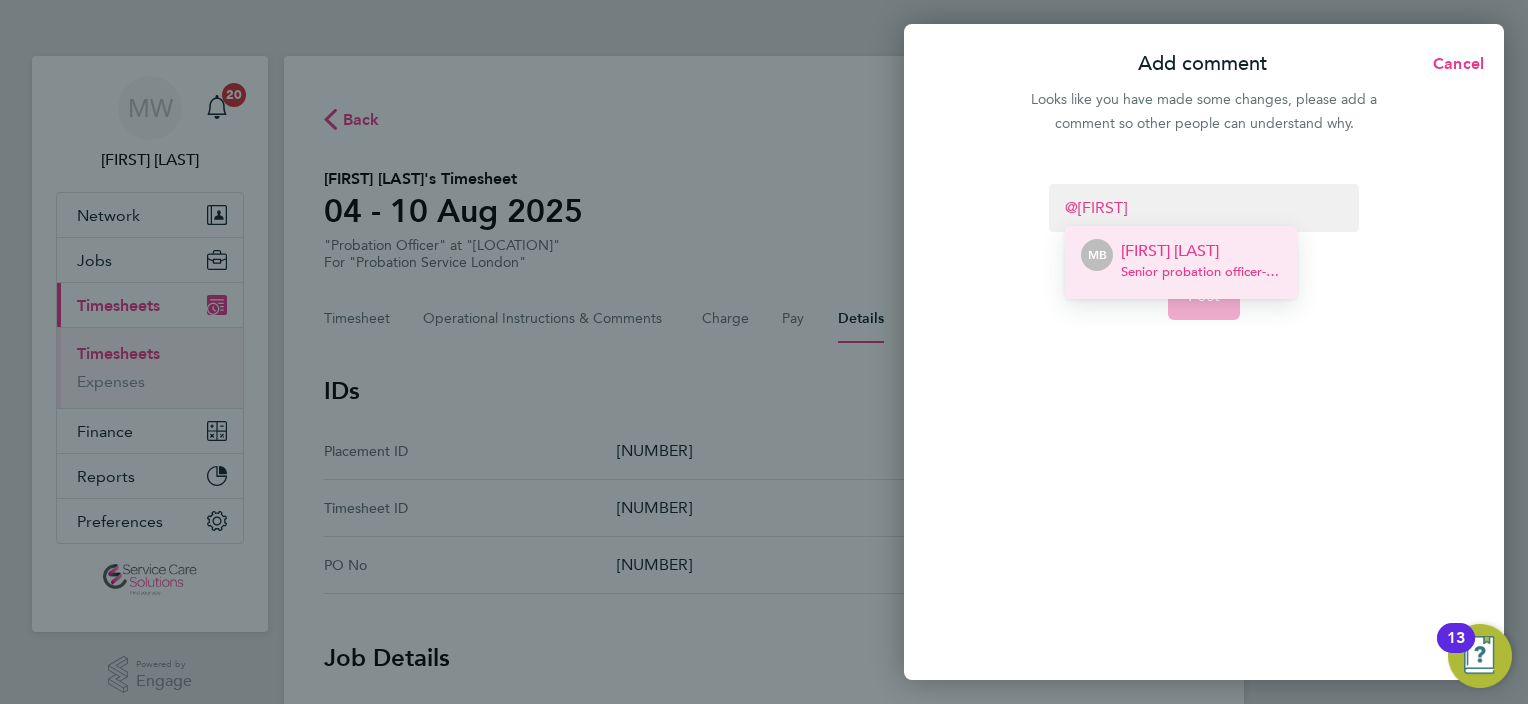 click on "[FIRST] [LAST]" at bounding box center (1201, 251) 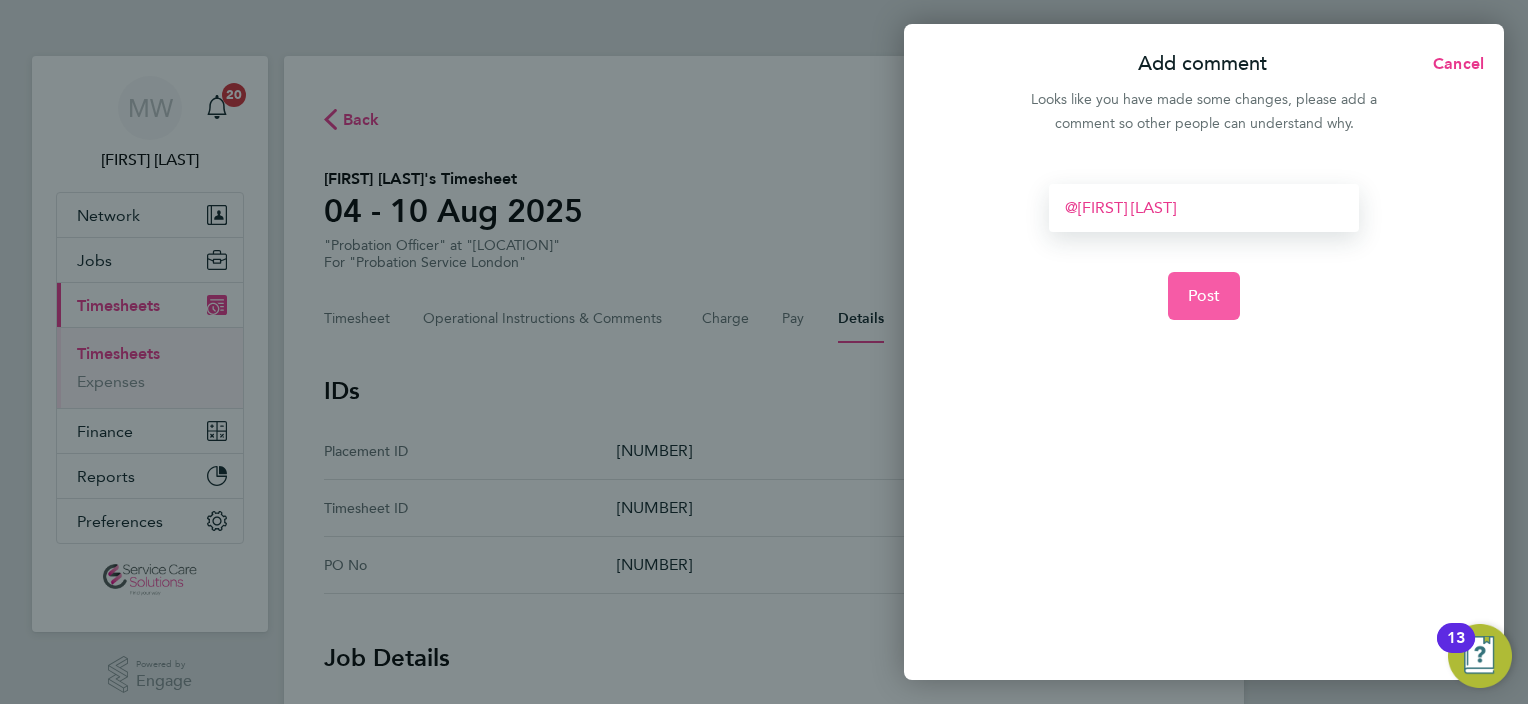 click on "Post" 